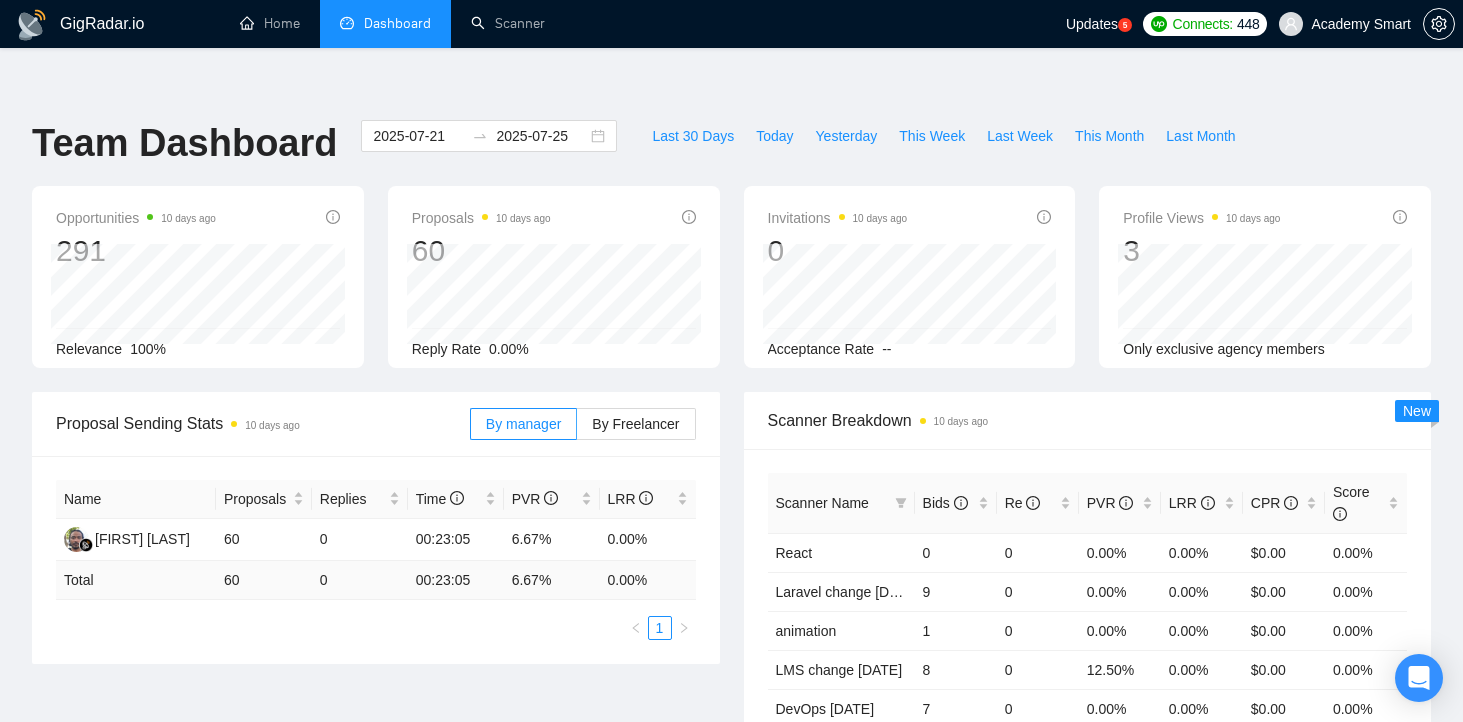 scroll, scrollTop: 178, scrollLeft: 0, axis: vertical 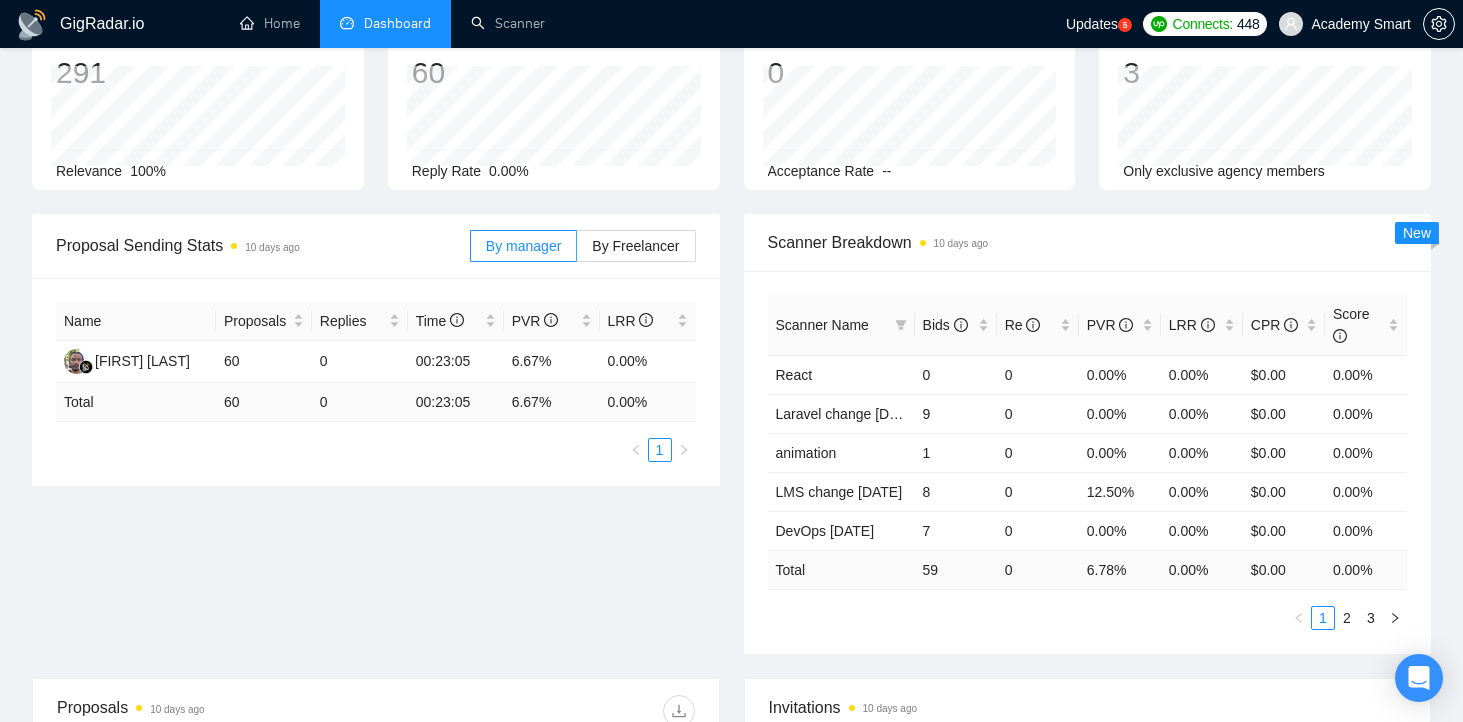 click on "Home Dashboard Scanner" at bounding box center (634, 24) 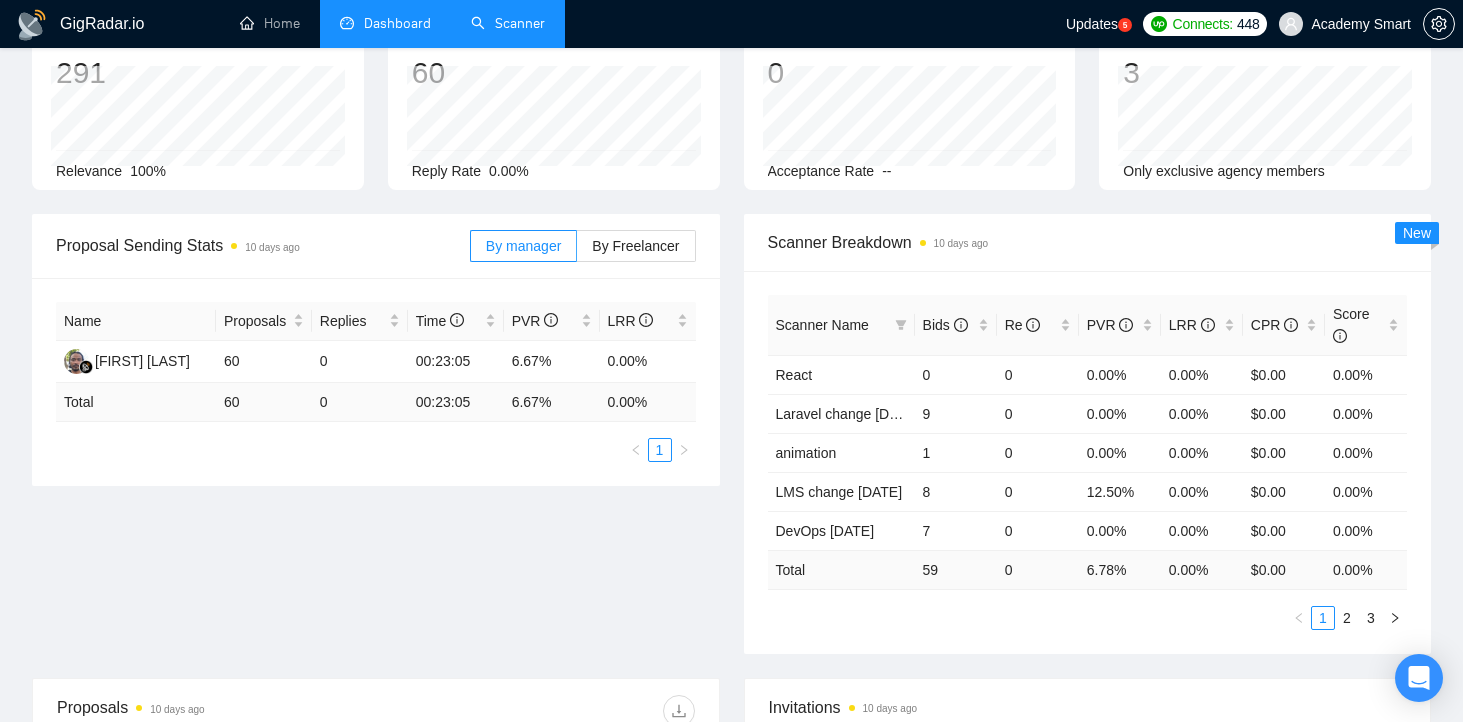 click on "Scanner" at bounding box center (508, 23) 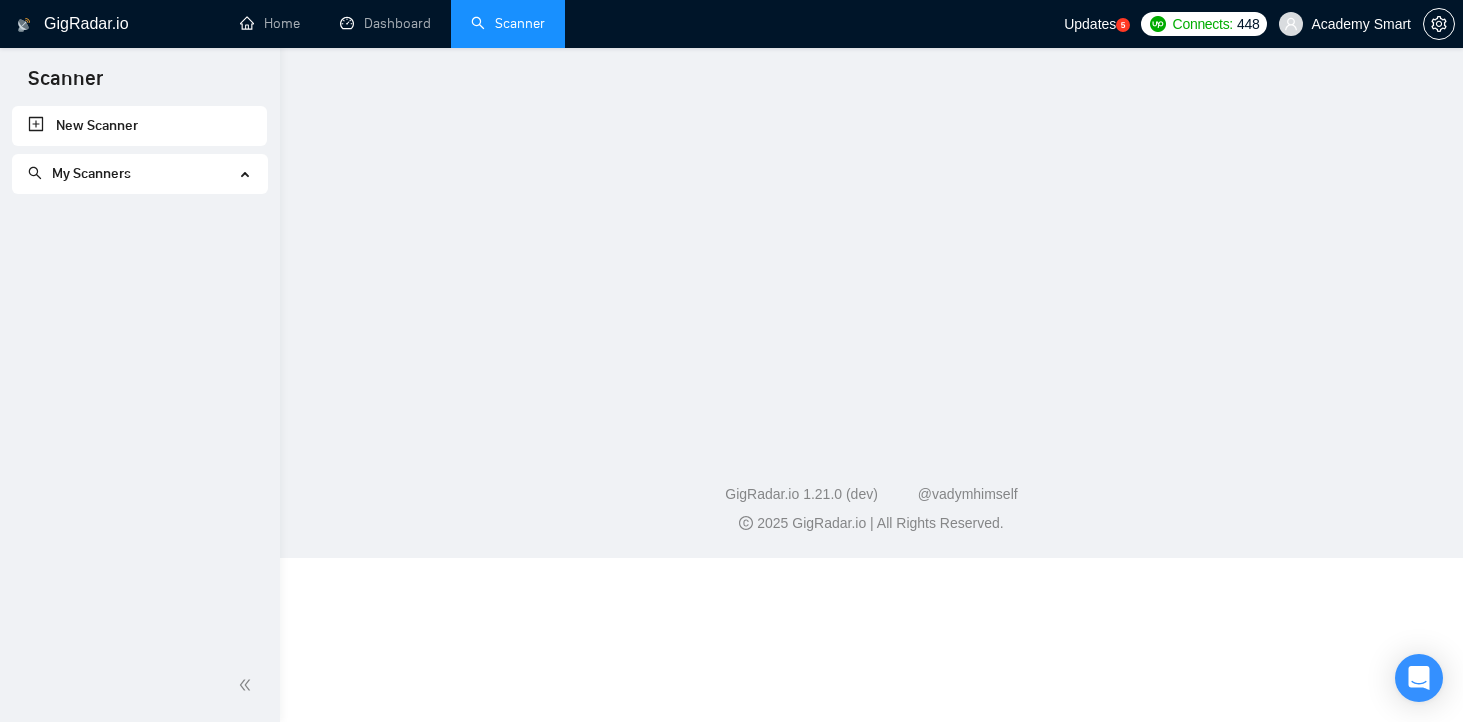 scroll, scrollTop: 0, scrollLeft: 0, axis: both 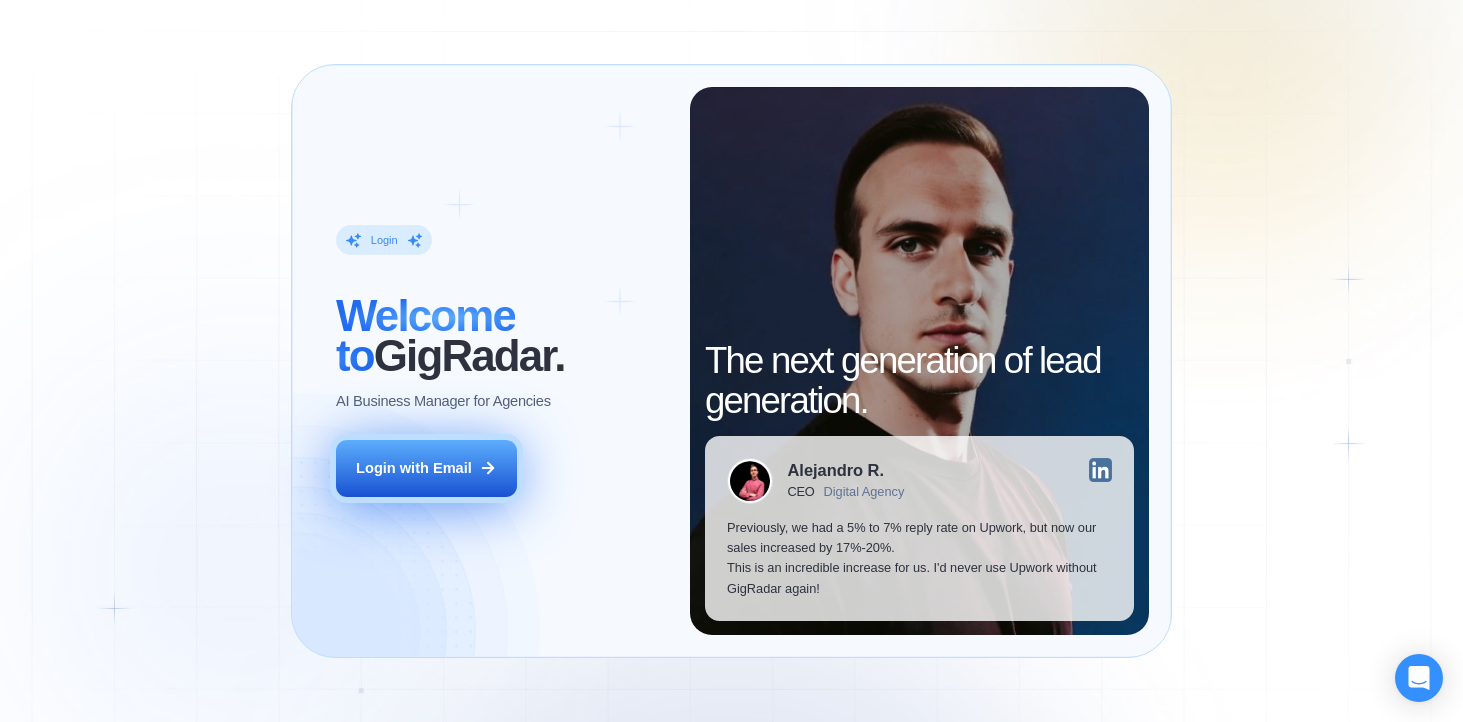 click on "Login with Email" at bounding box center [414, 468] 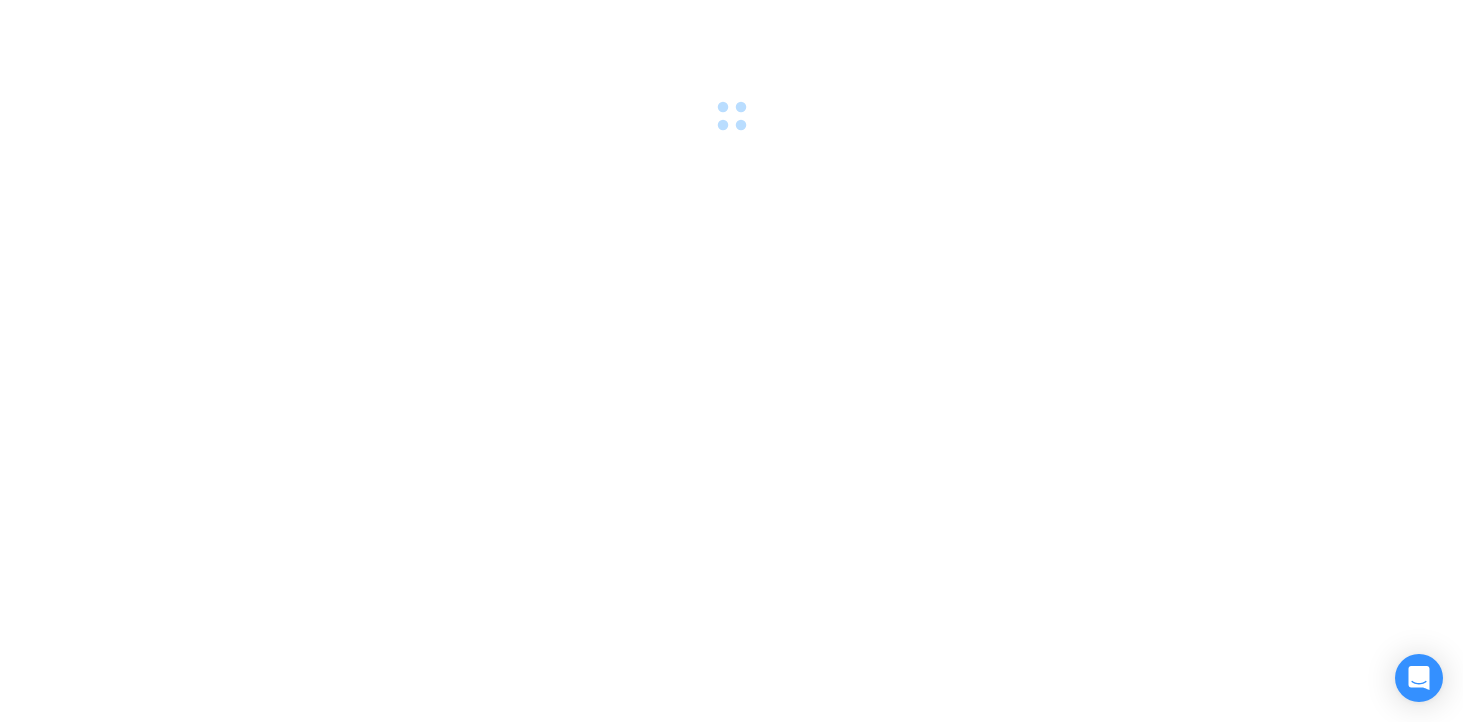 scroll, scrollTop: 0, scrollLeft: 0, axis: both 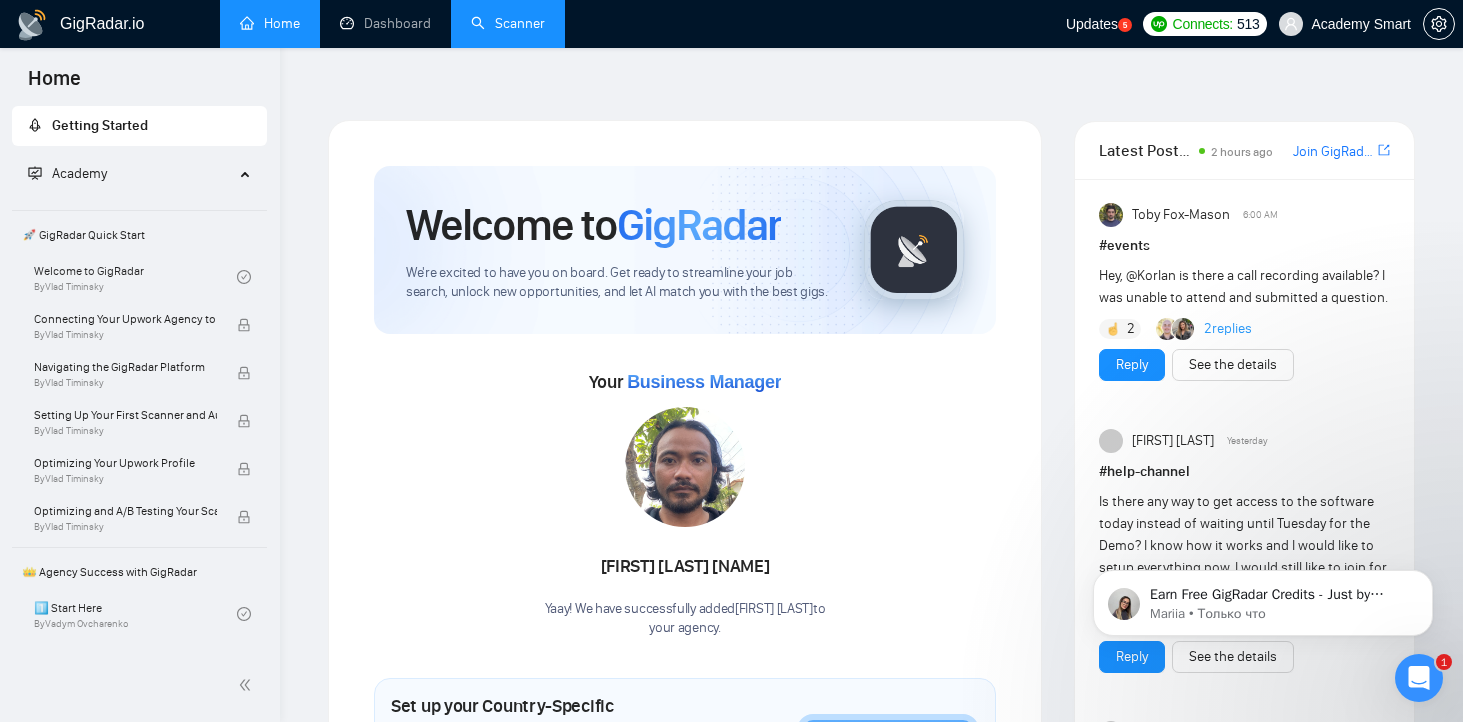 click on "Scanner" at bounding box center [508, 23] 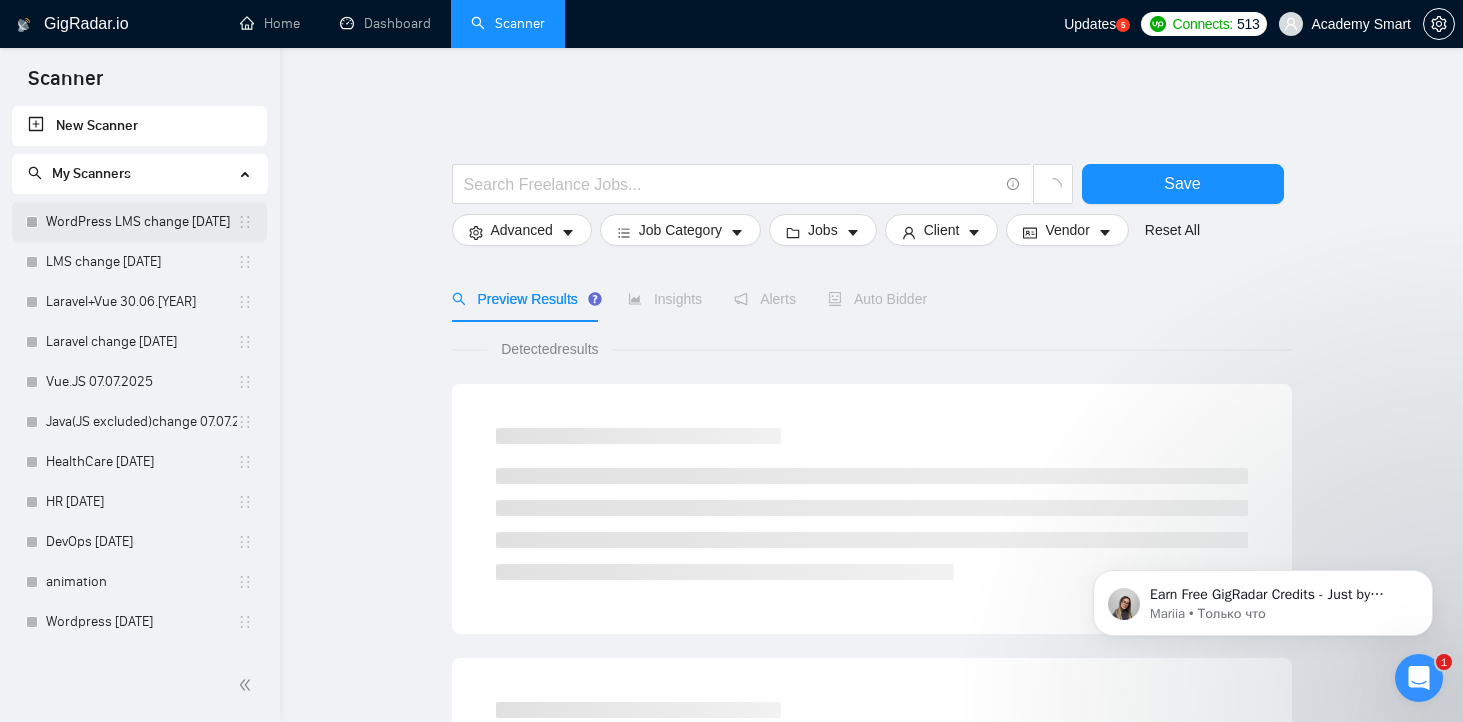 click on "WordPress LMS change [DATE]" at bounding box center [141, 222] 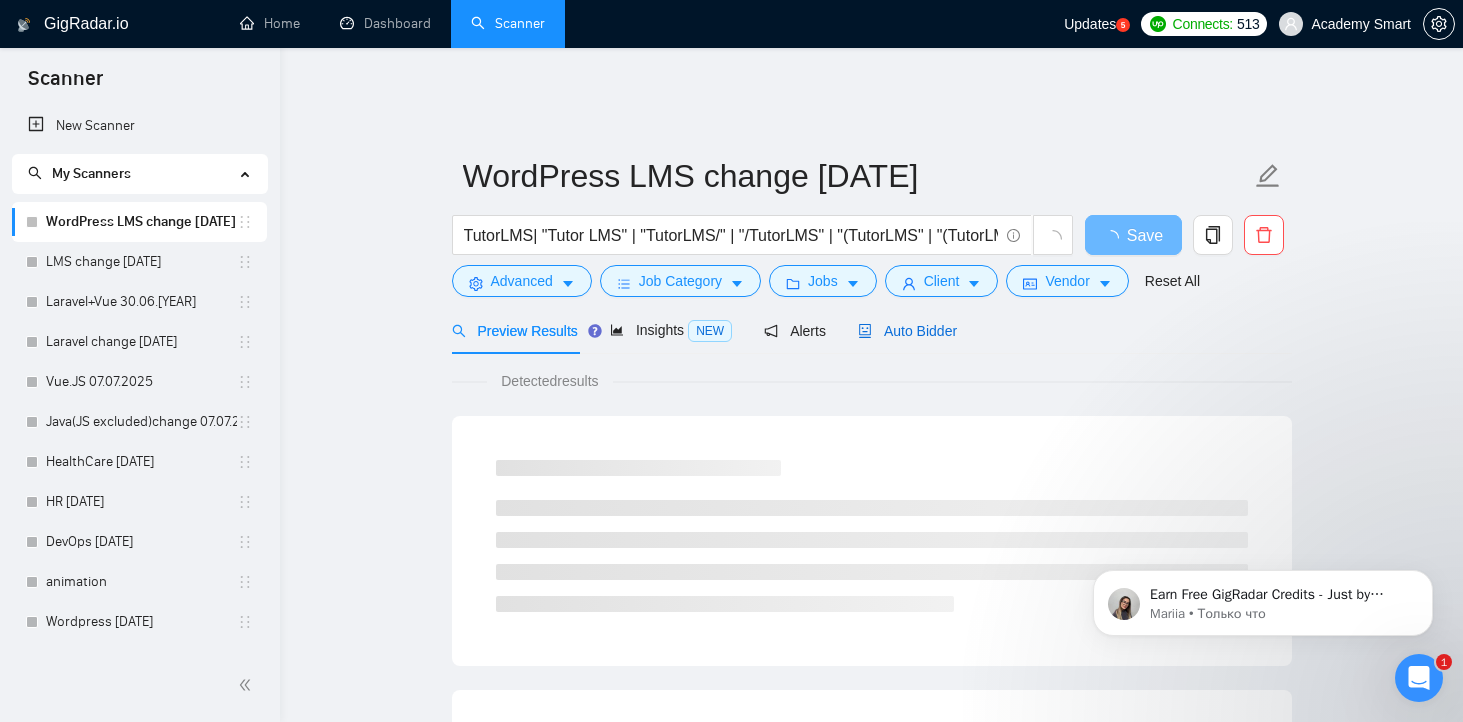 click on "Auto Bidder" at bounding box center (907, 331) 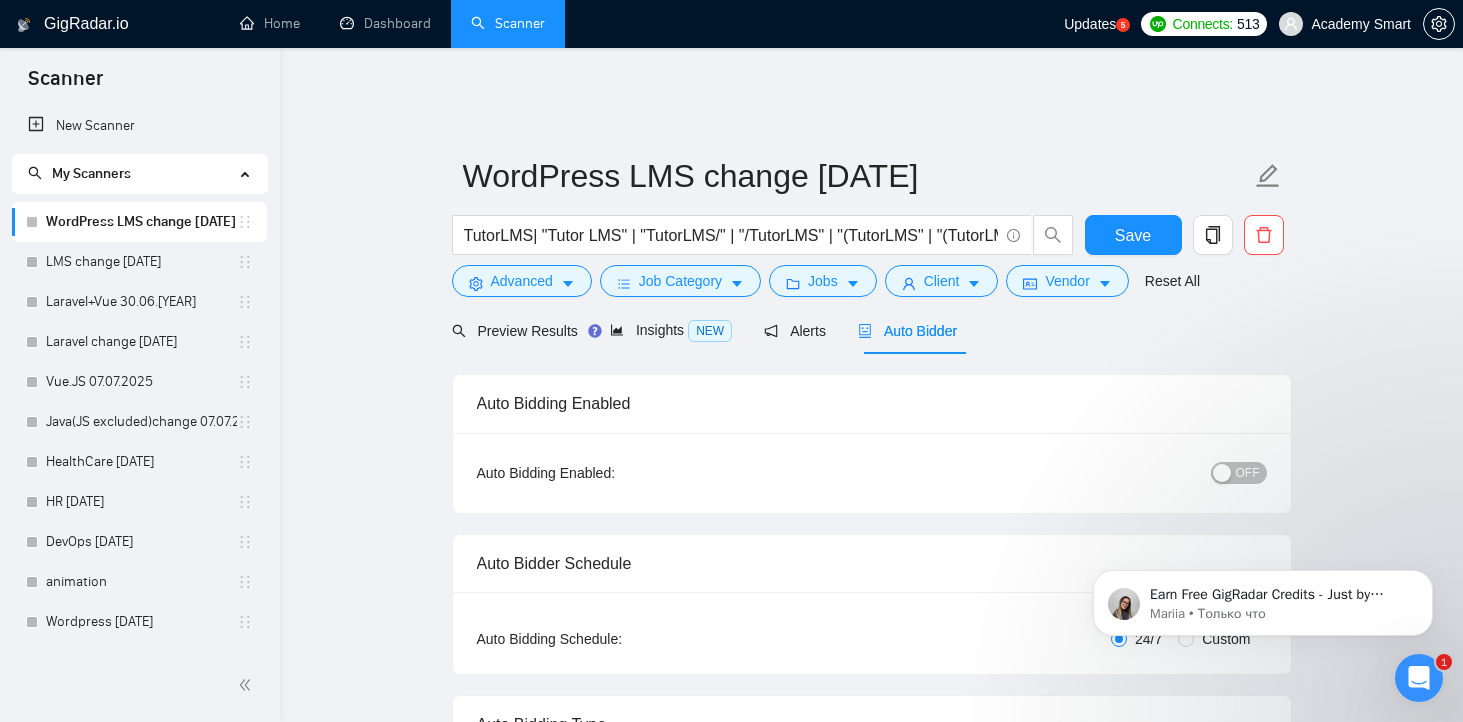 click on "OFF" at bounding box center [1248, 473] 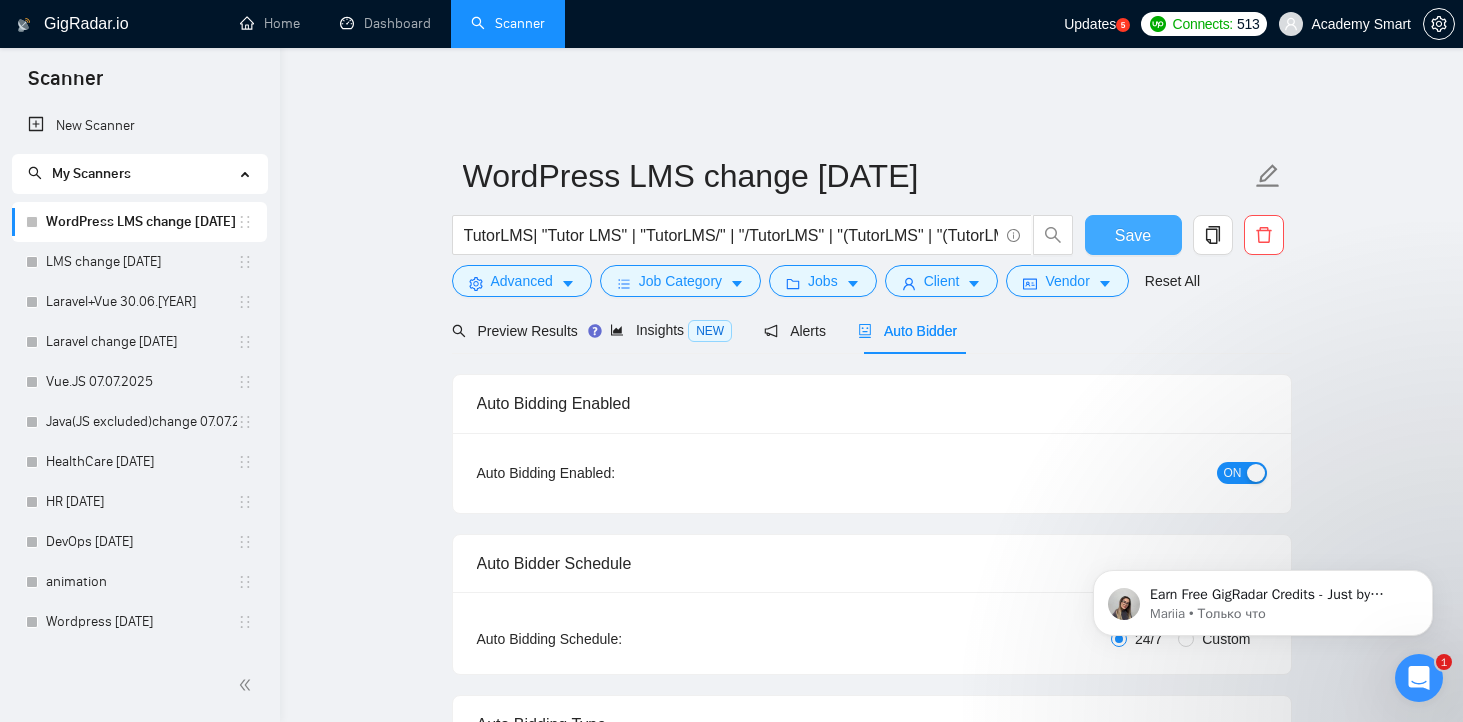 click on "Save" at bounding box center [1133, 235] 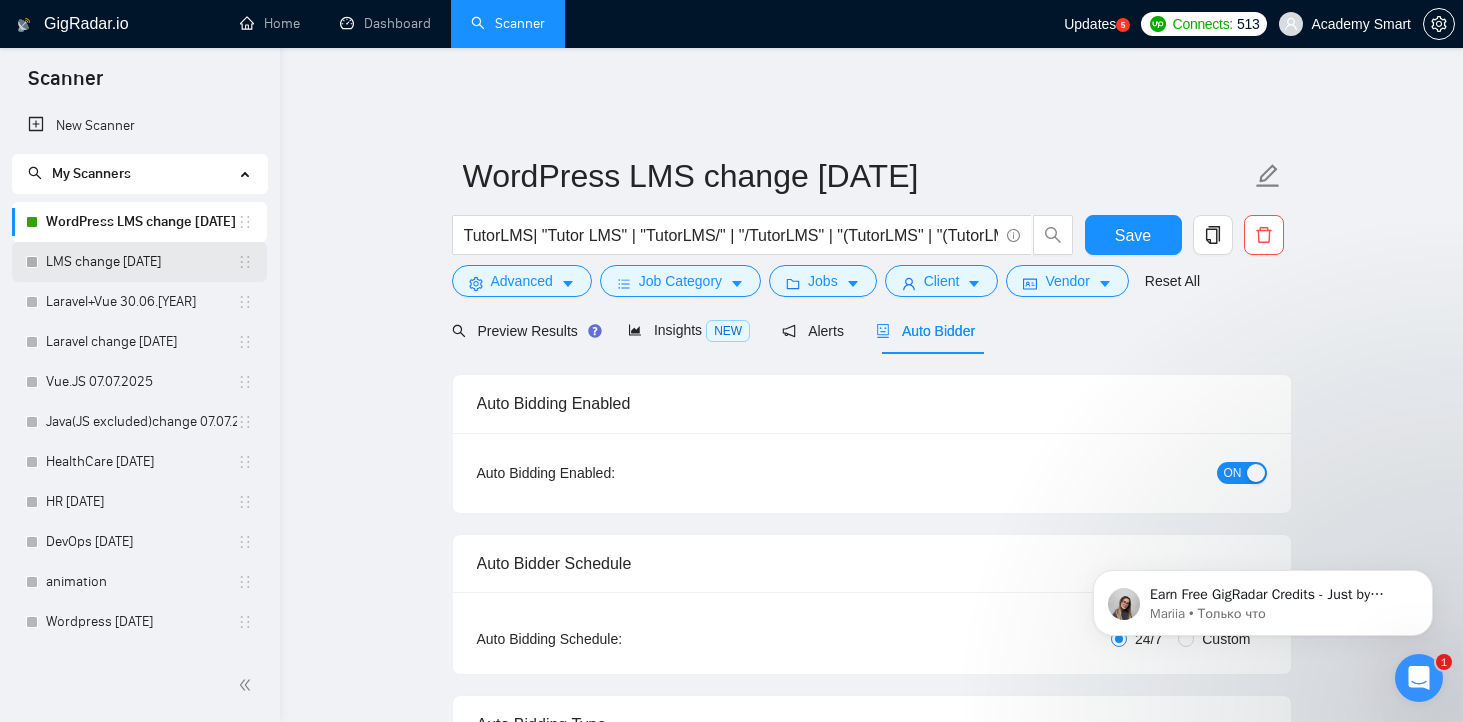 click on "LMS change [DATE]" at bounding box center [141, 262] 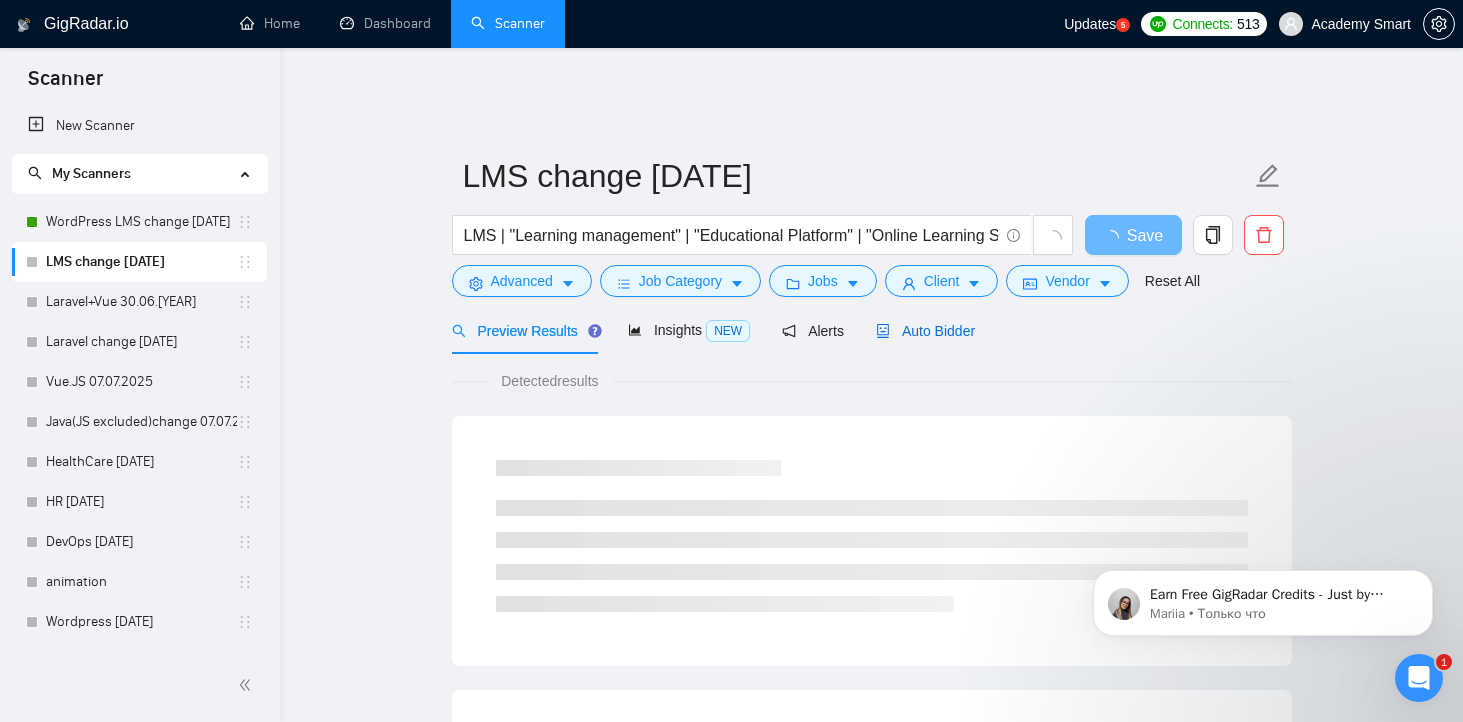 click on "Auto Bidder" at bounding box center [925, 331] 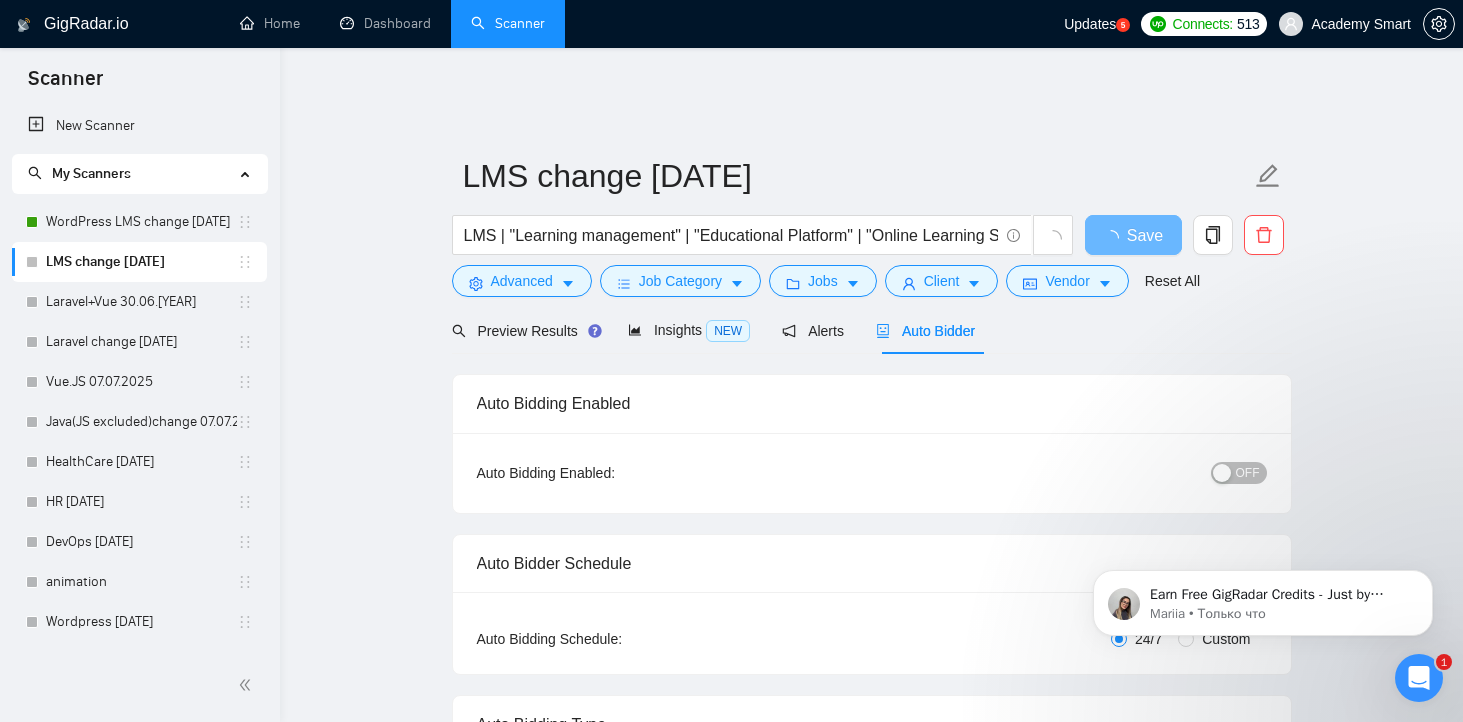 type 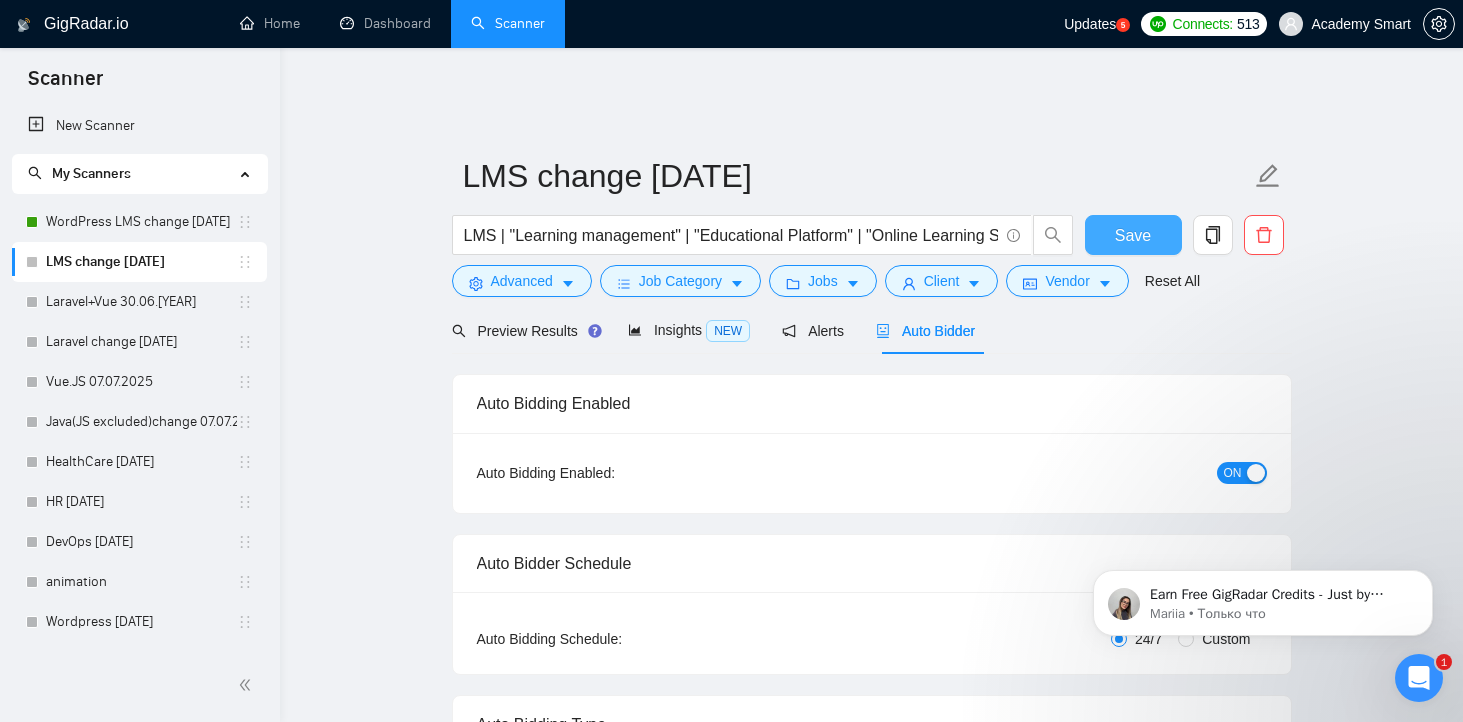 click on "Save" at bounding box center (1133, 235) 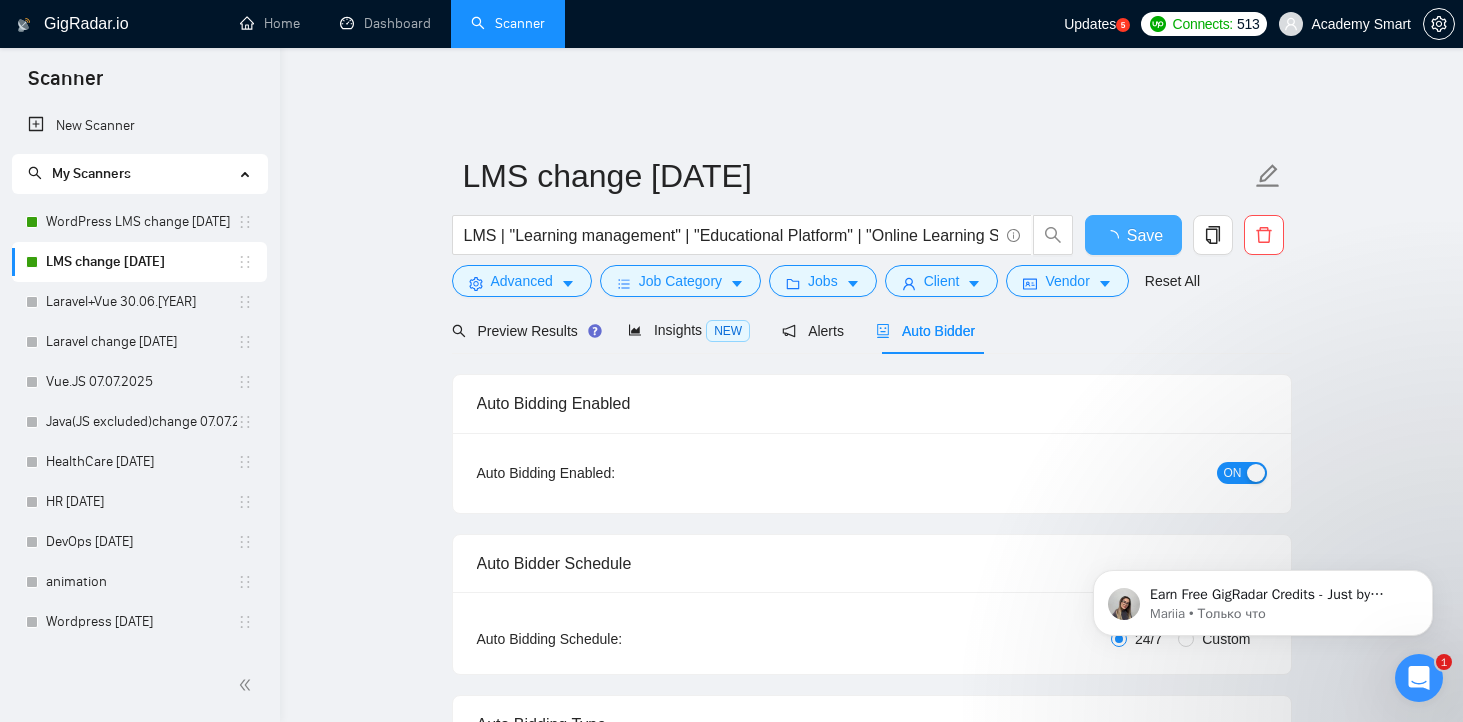 type 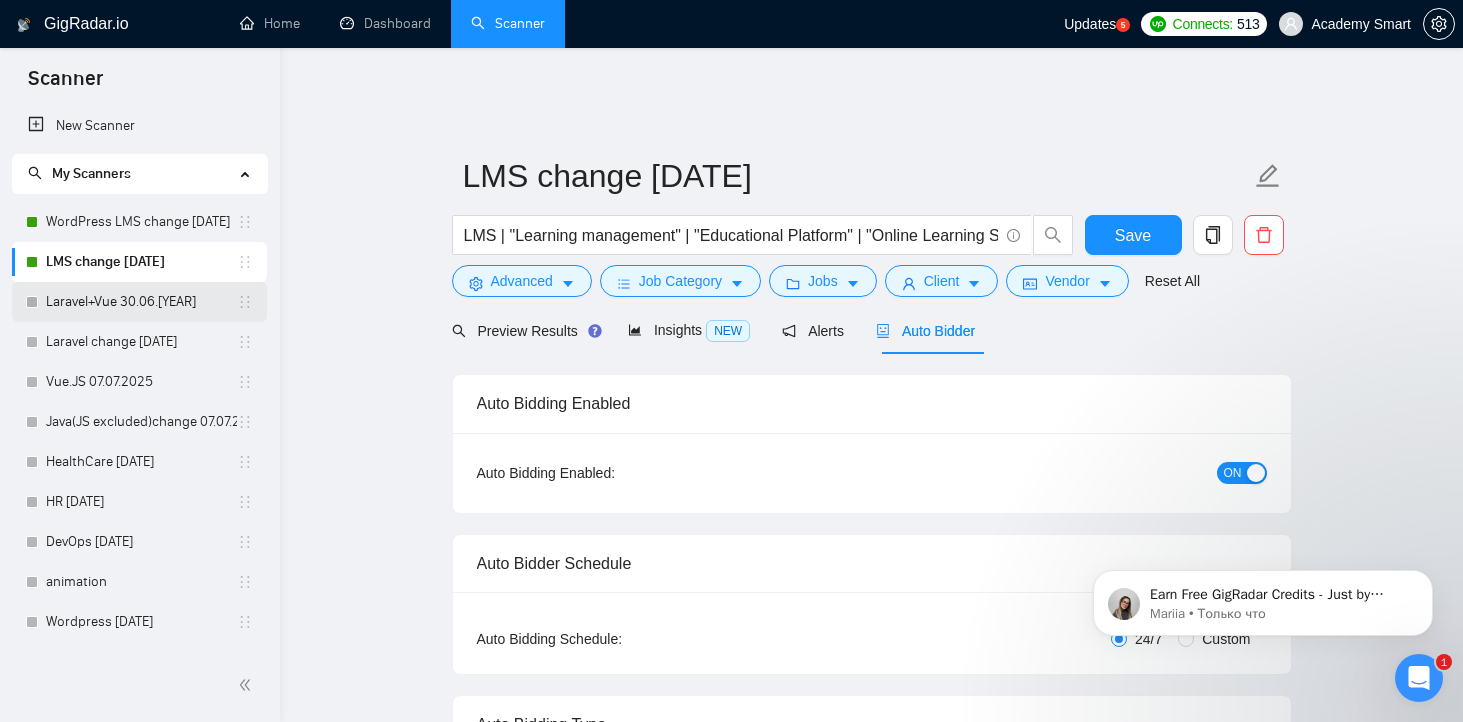 click on "Laravel+Vue 30.06.[YEAR]" at bounding box center [141, 302] 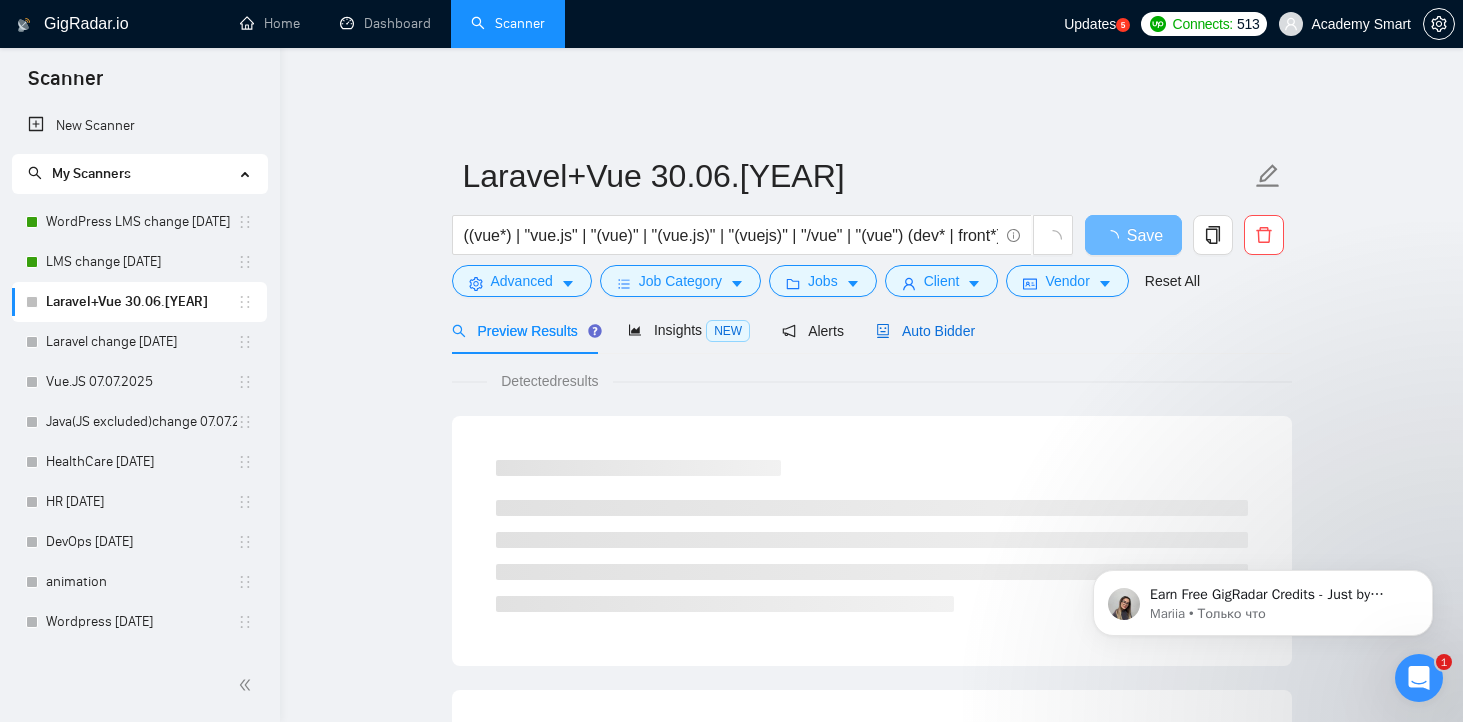 click on "Auto Bidder" at bounding box center (925, 331) 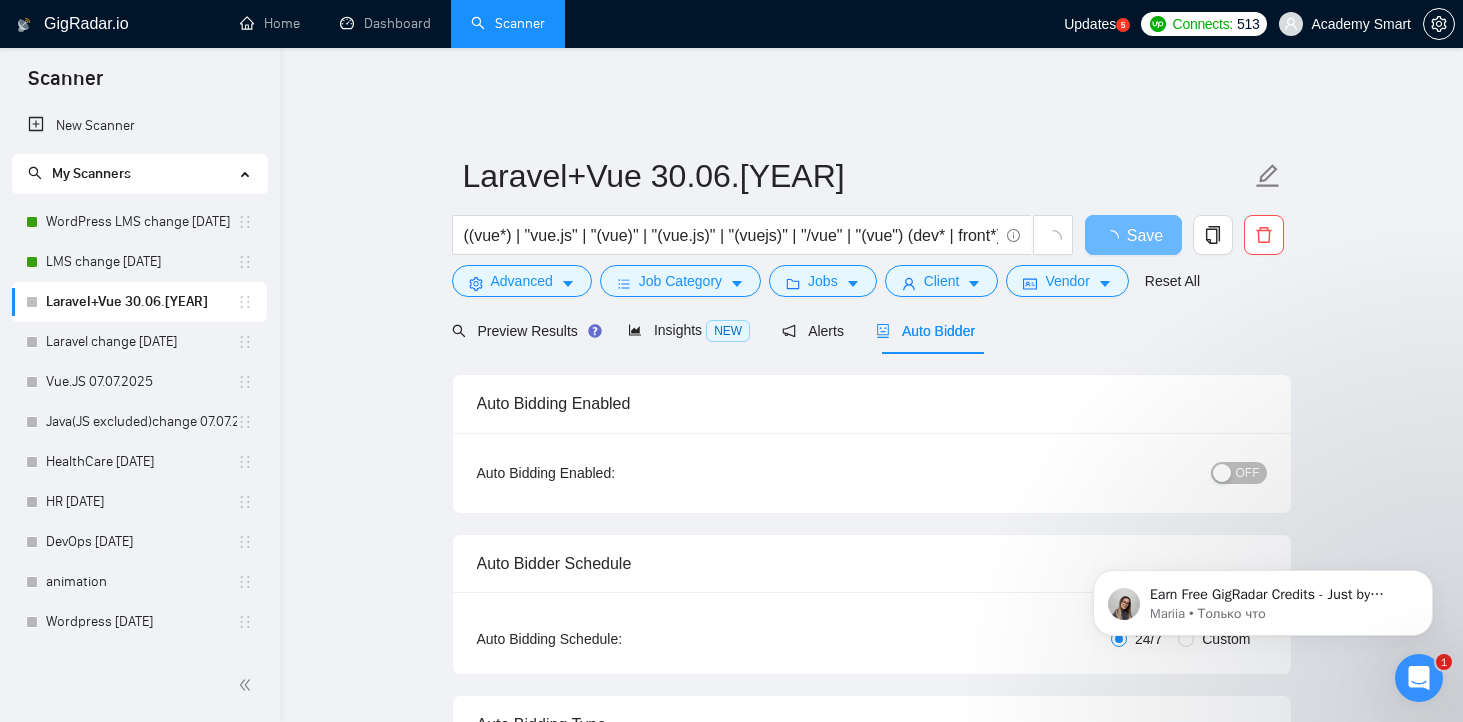 click on "OFF" at bounding box center [1248, 473] 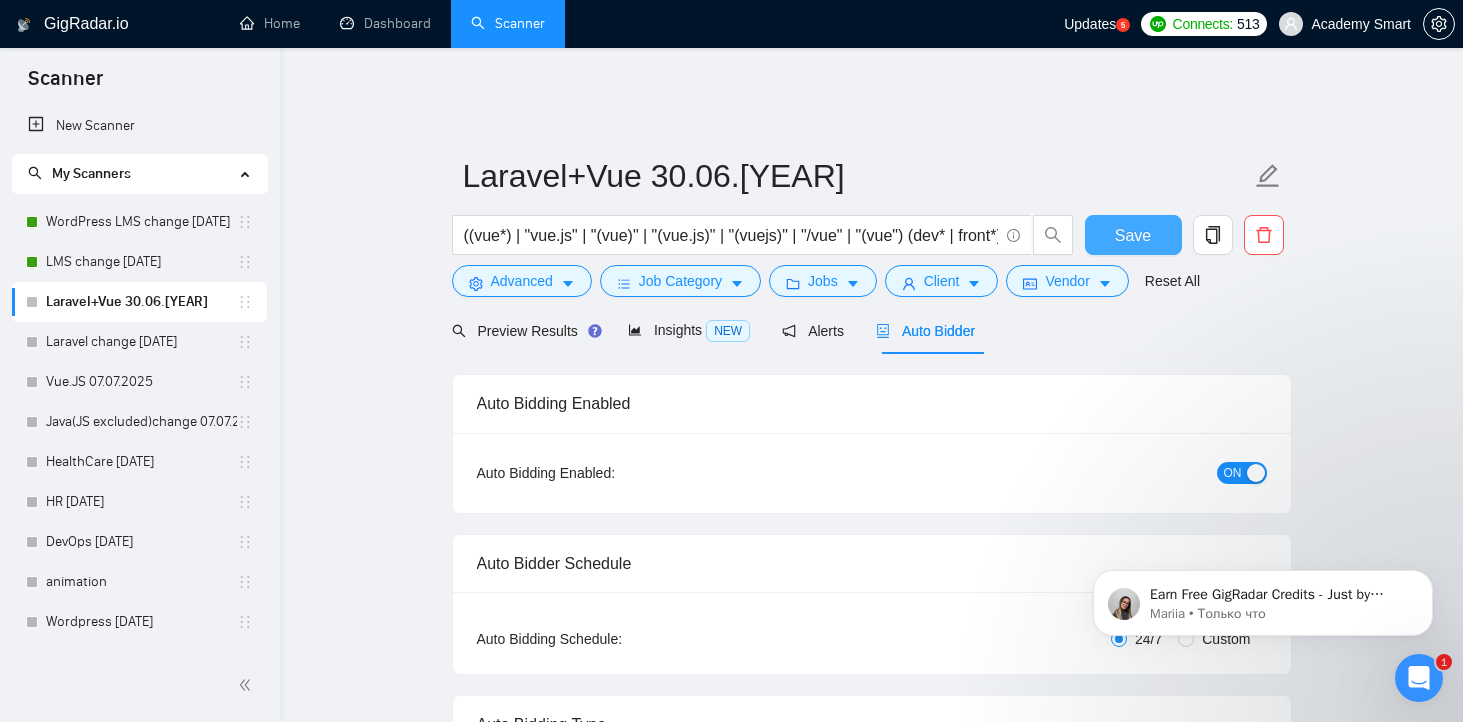 click on "Save" at bounding box center (1133, 235) 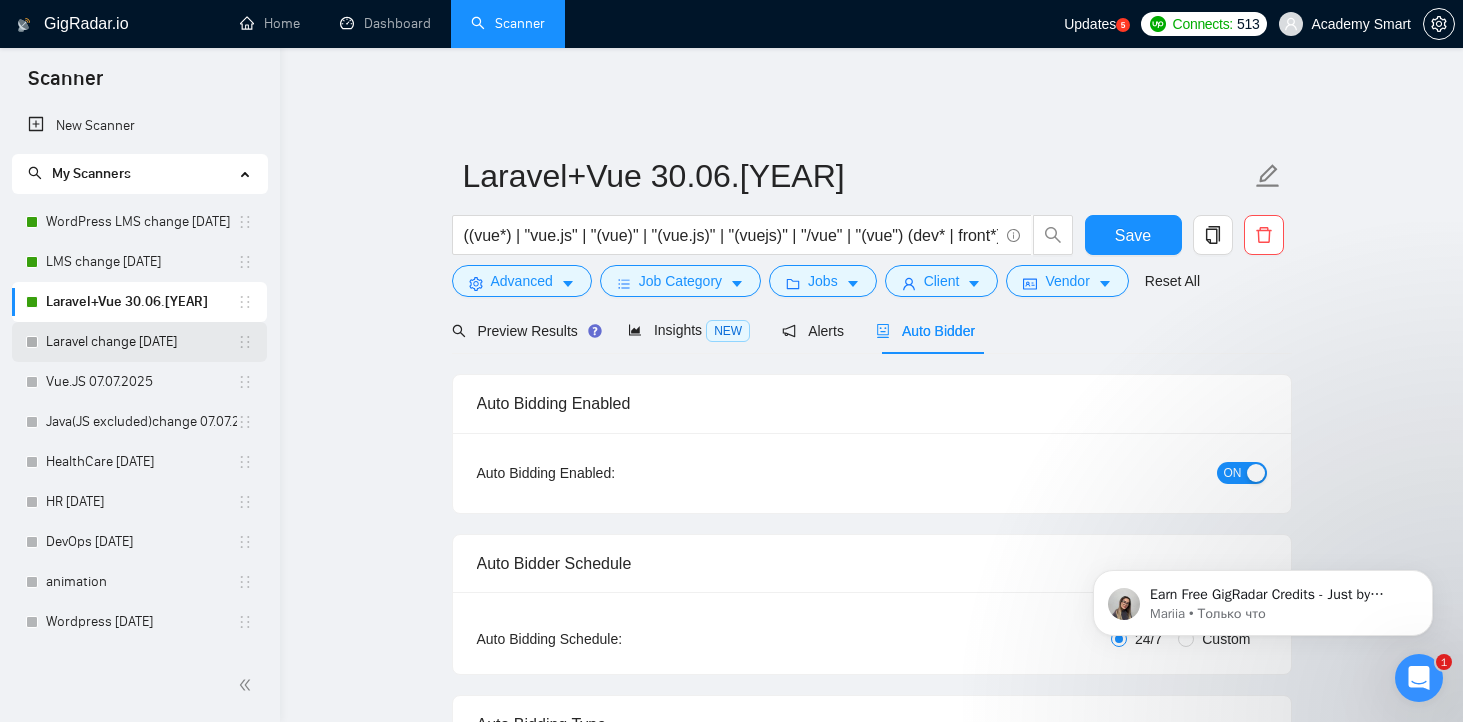 click on "Laravel change [DATE]" at bounding box center [141, 342] 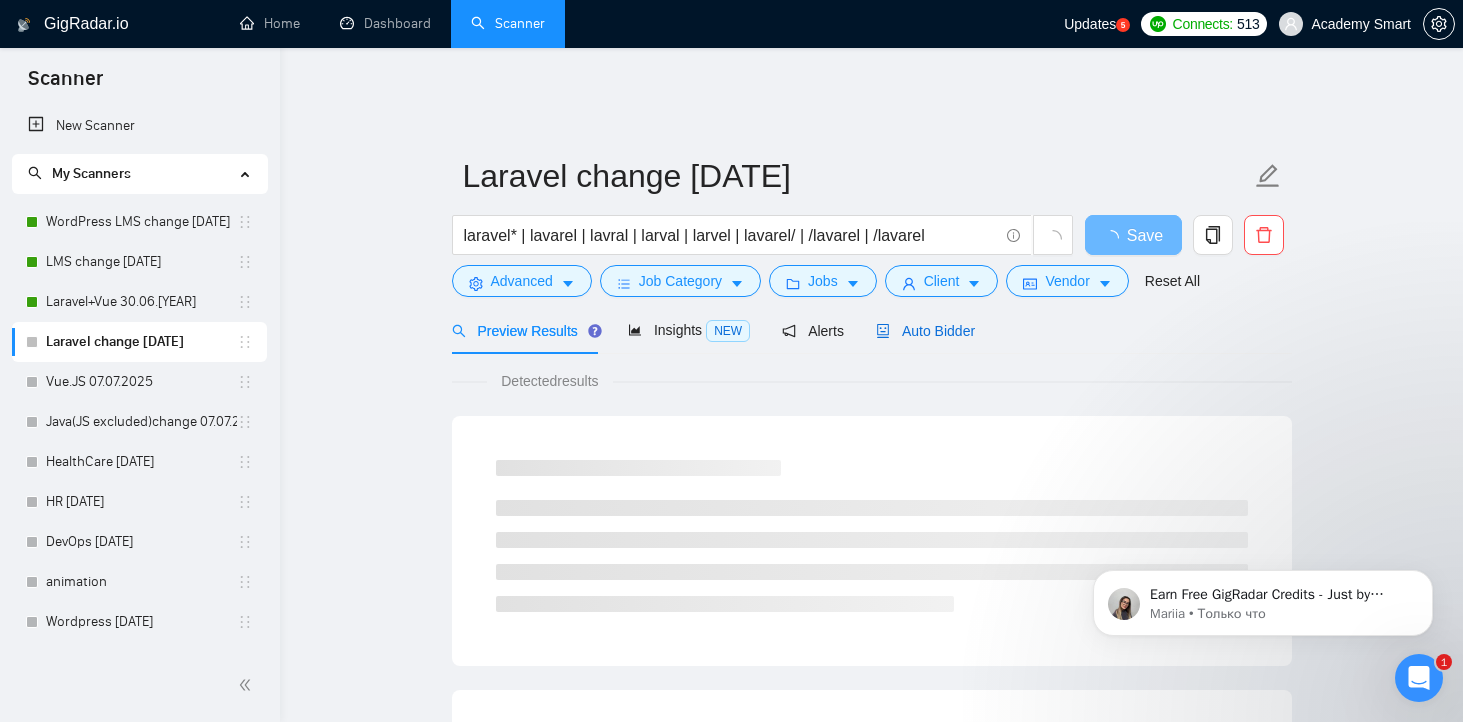 click on "Auto Bidder" at bounding box center (925, 331) 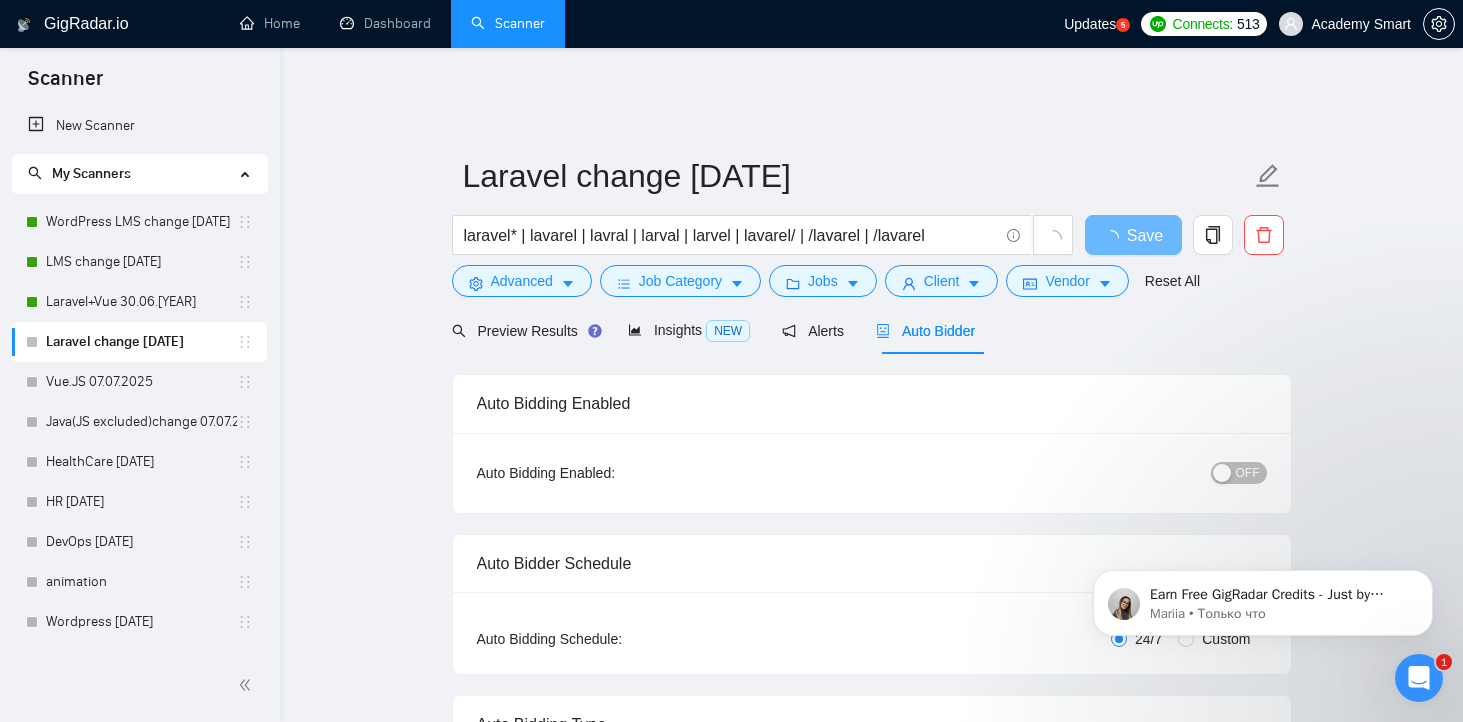 click on "OFF" at bounding box center (1248, 473) 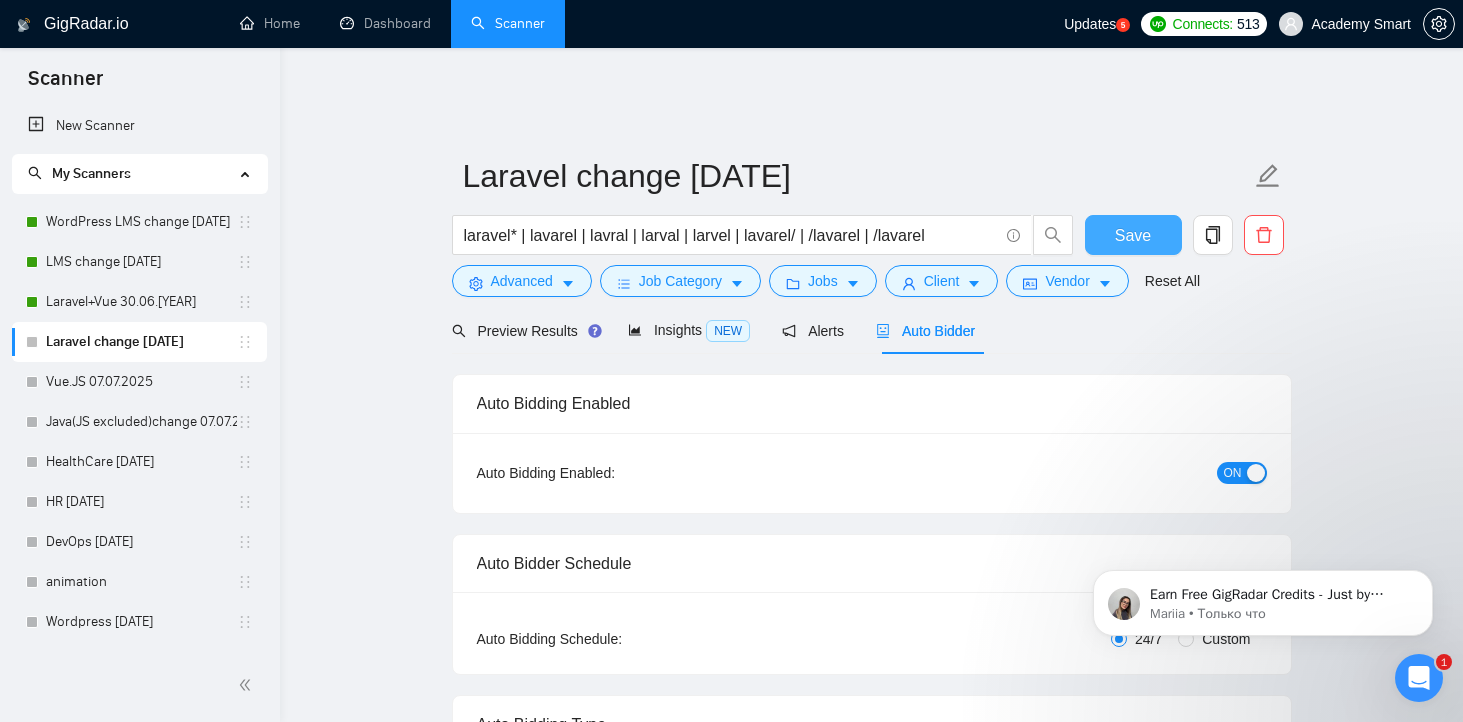 click on "Save" at bounding box center [1133, 235] 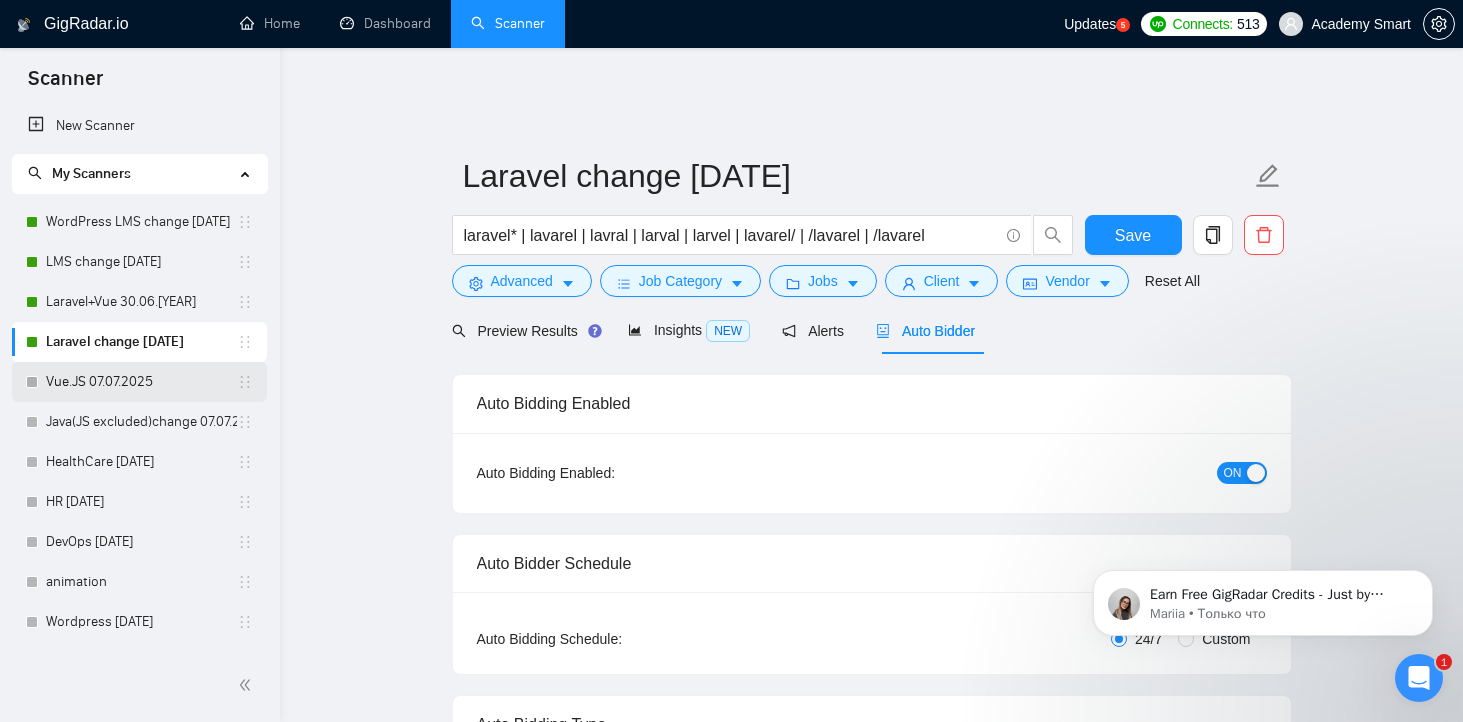click on "Vue.JS 07.07.2025" at bounding box center (141, 382) 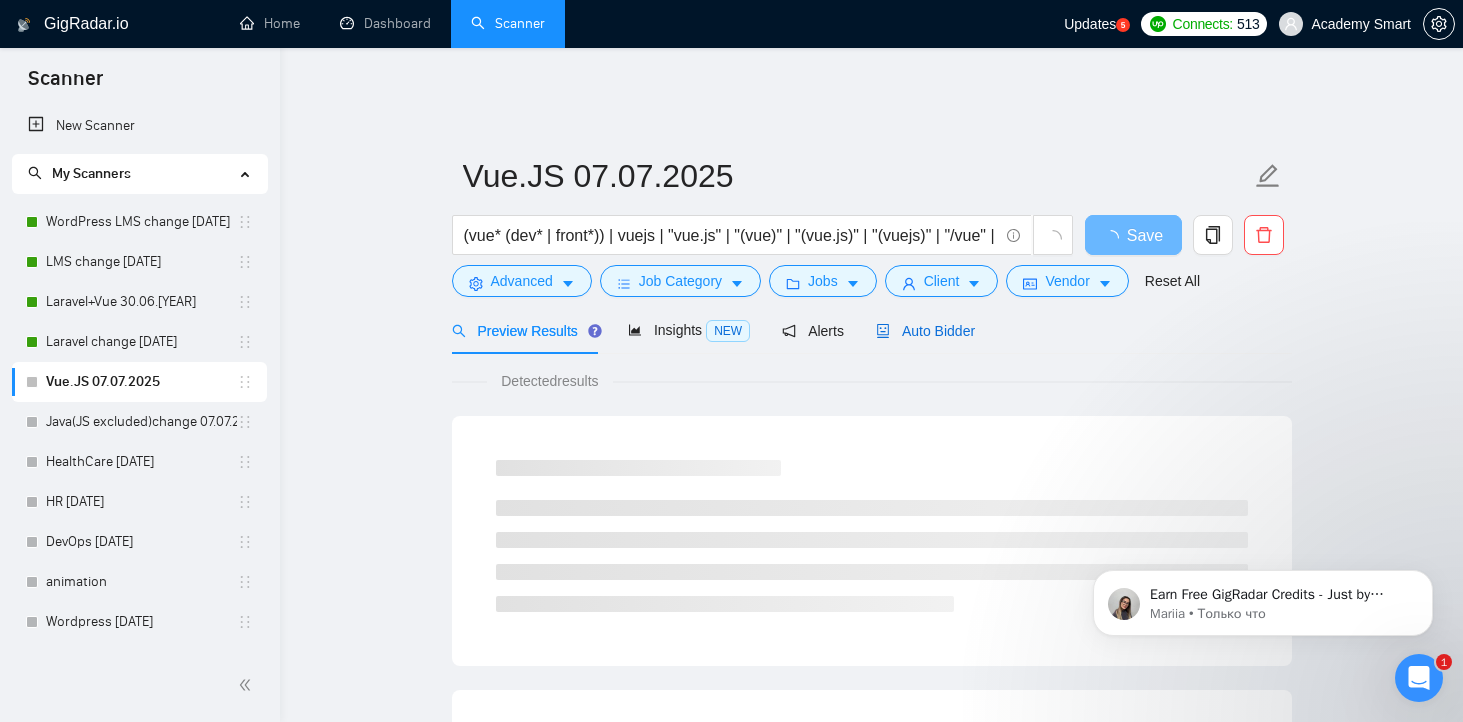 click on "Auto Bidder" at bounding box center (925, 331) 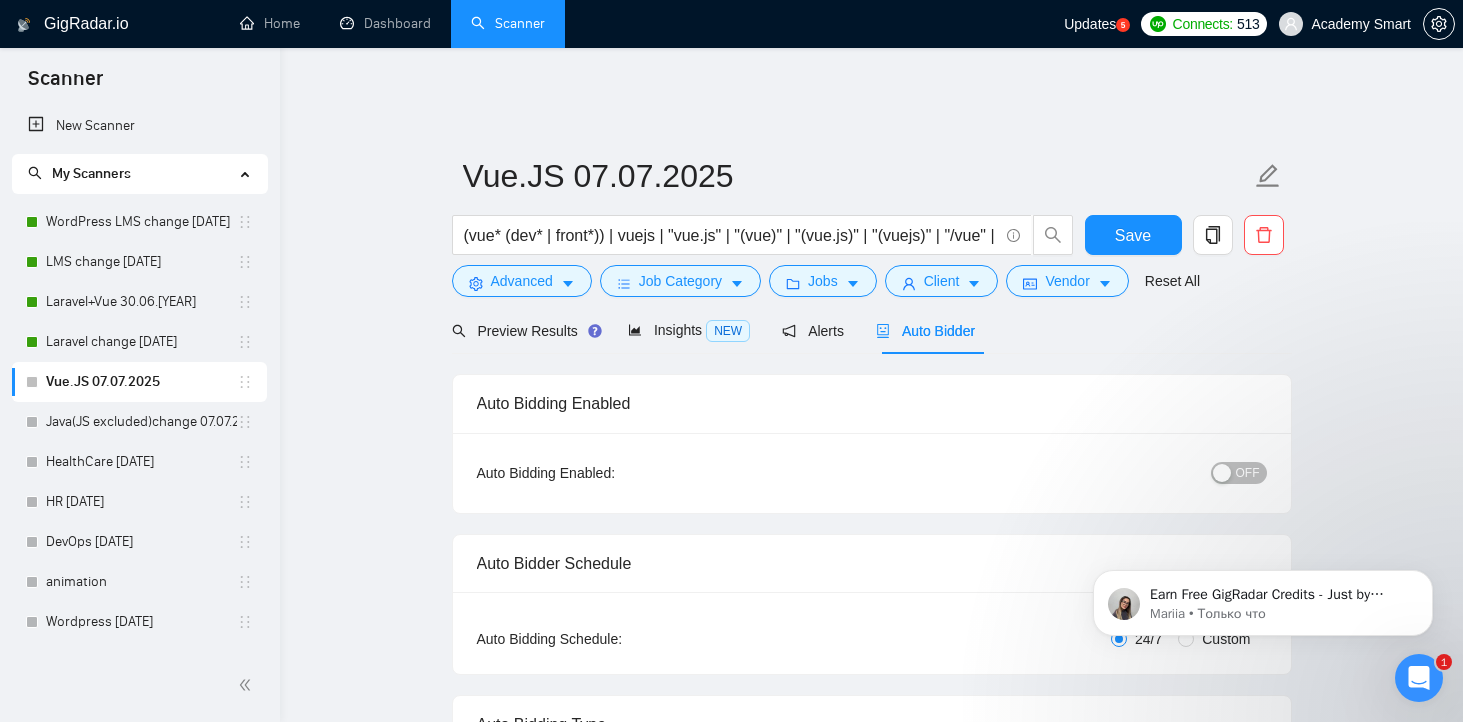 click on "OFF" at bounding box center (1239, 473) 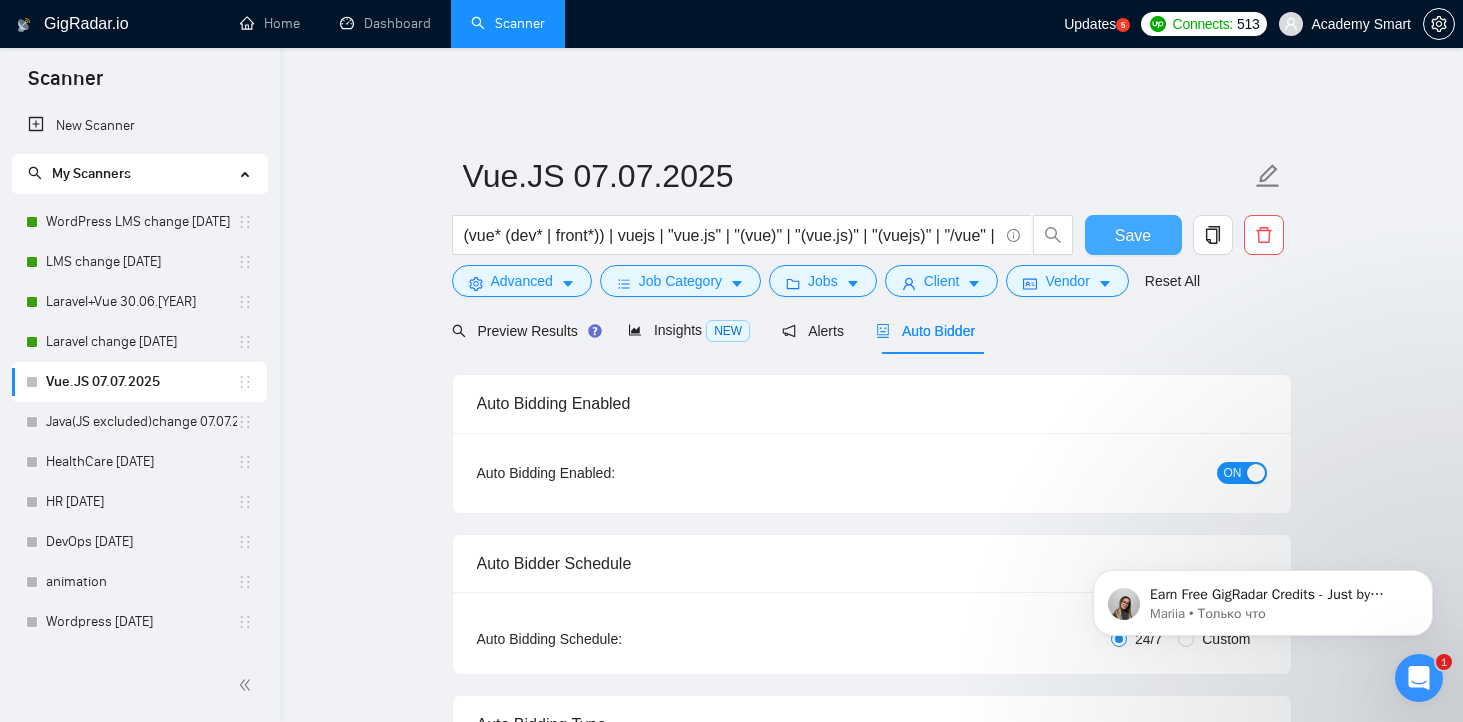 click on "Save" at bounding box center [1133, 235] 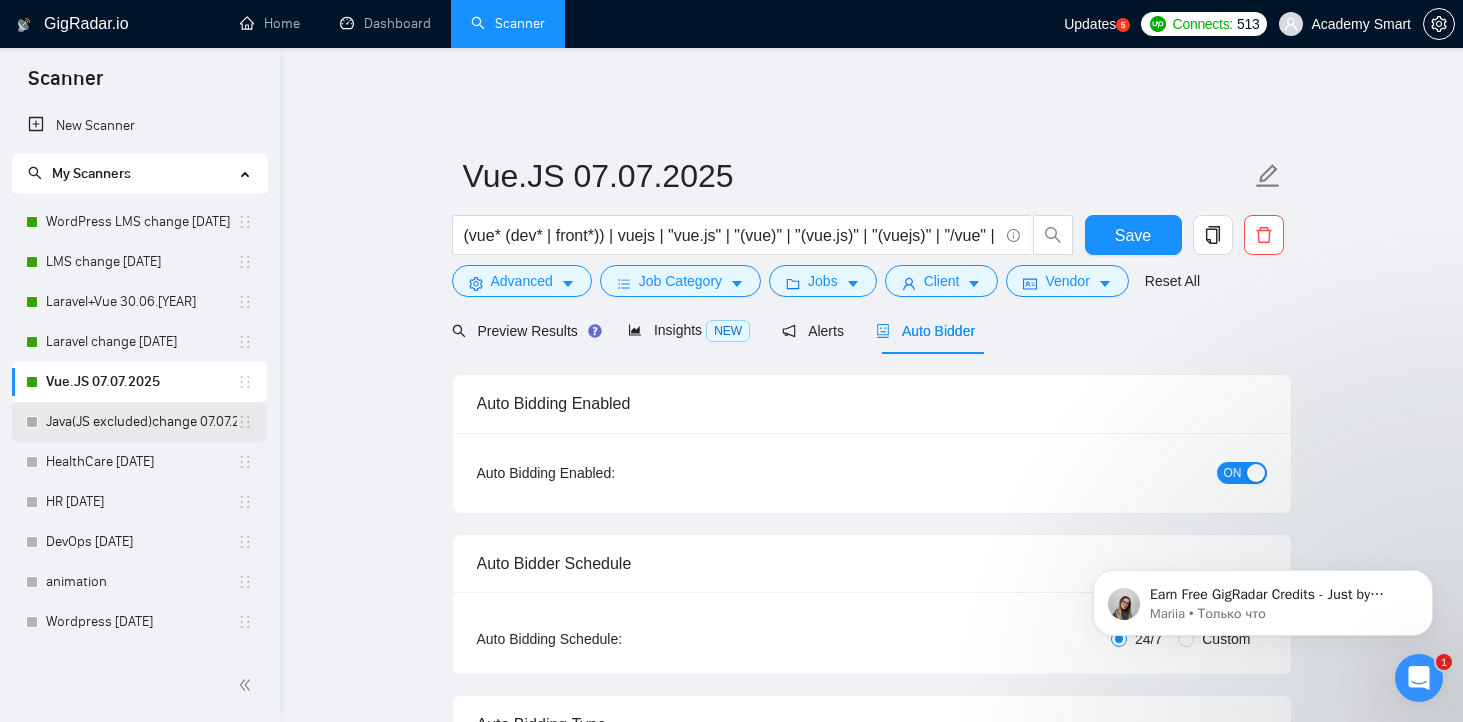 click on "Java(JS excluded)change 07.07.2025" at bounding box center (141, 422) 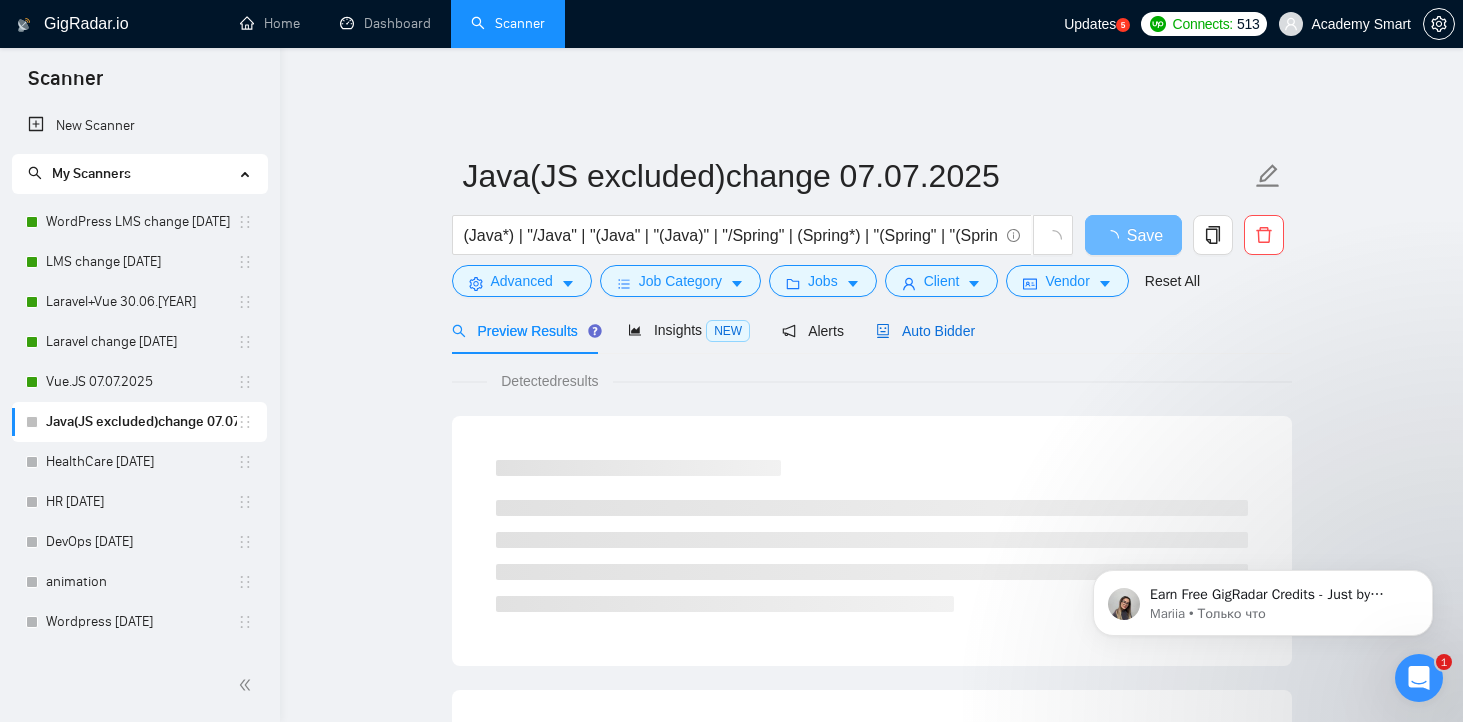 click on "Auto Bidder" at bounding box center [925, 331] 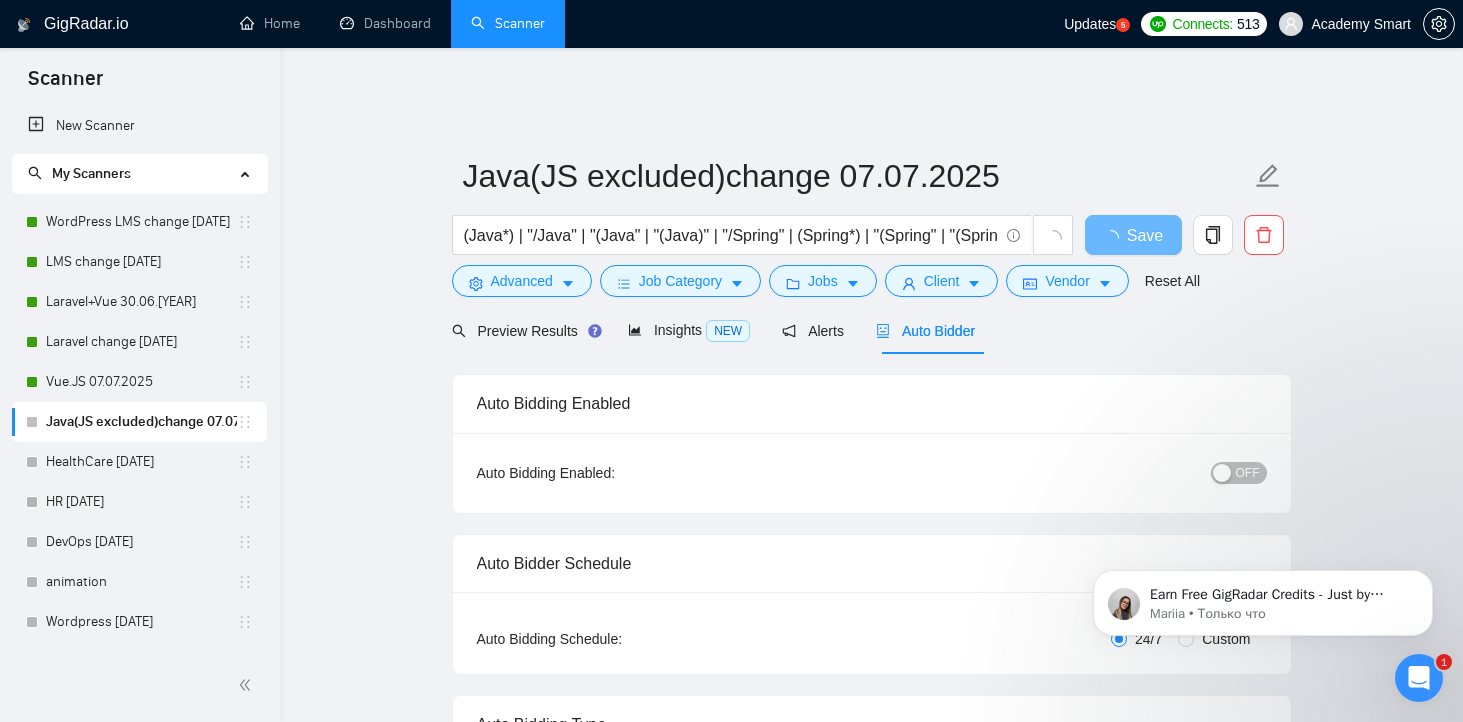 click on "OFF" at bounding box center (1248, 473) 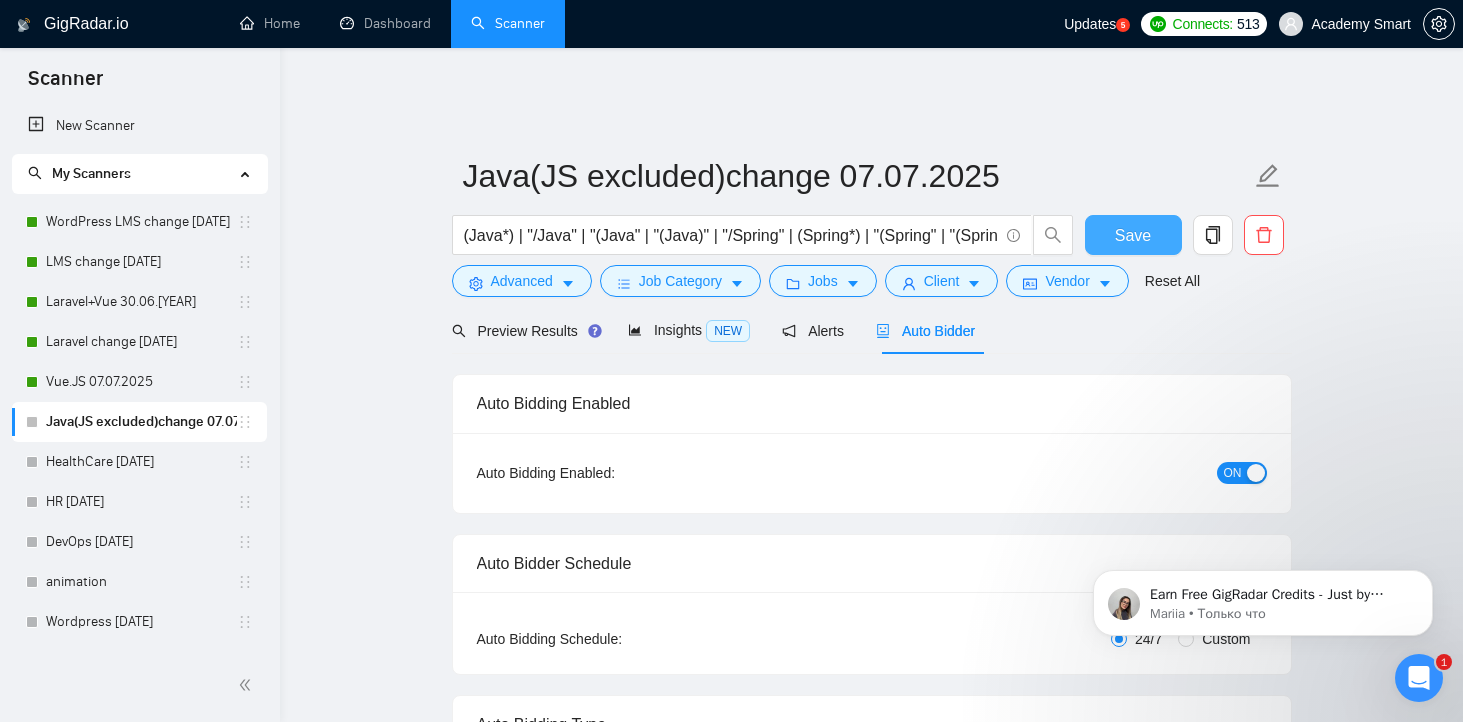 click on "Save" at bounding box center (1133, 235) 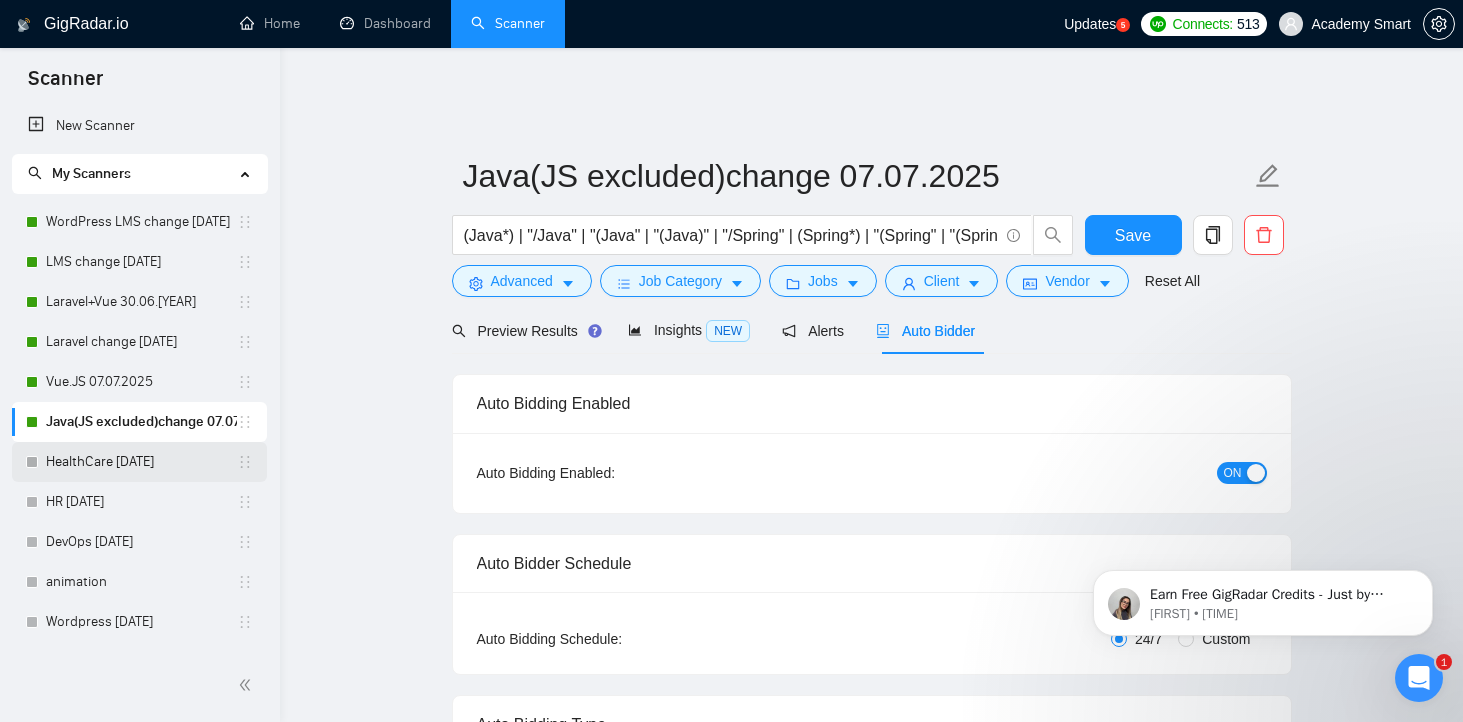 click on "HealthCare [DATE]" at bounding box center [141, 462] 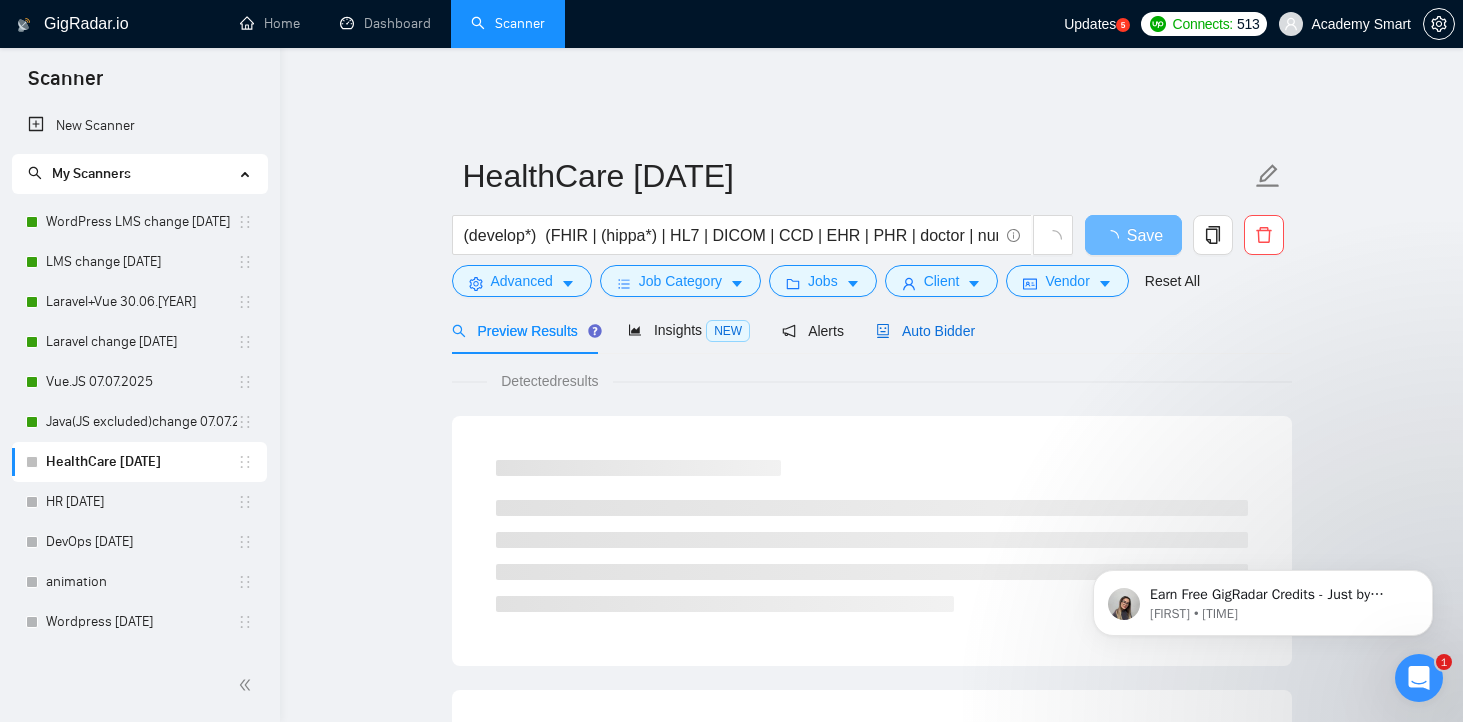 click on "Auto Bidder" at bounding box center (925, 331) 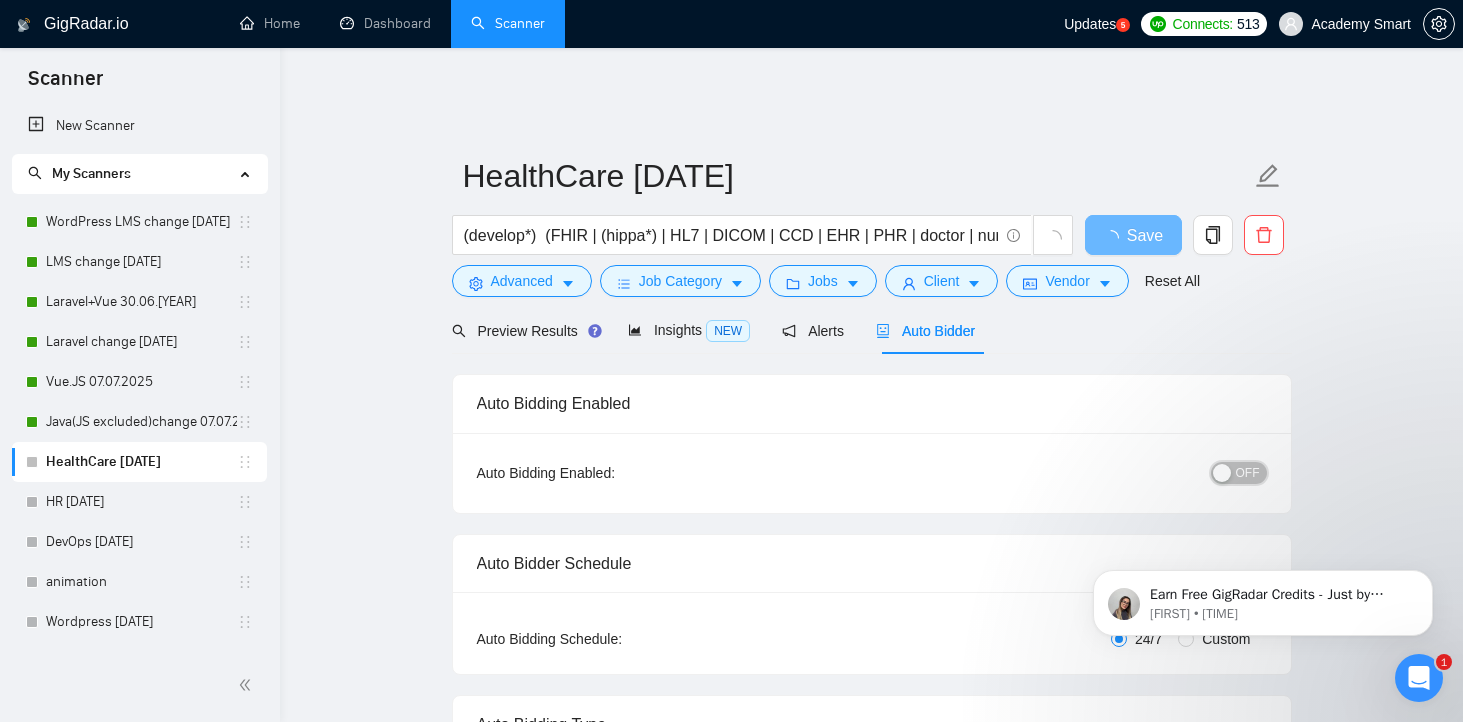 click on "OFF" at bounding box center [1248, 473] 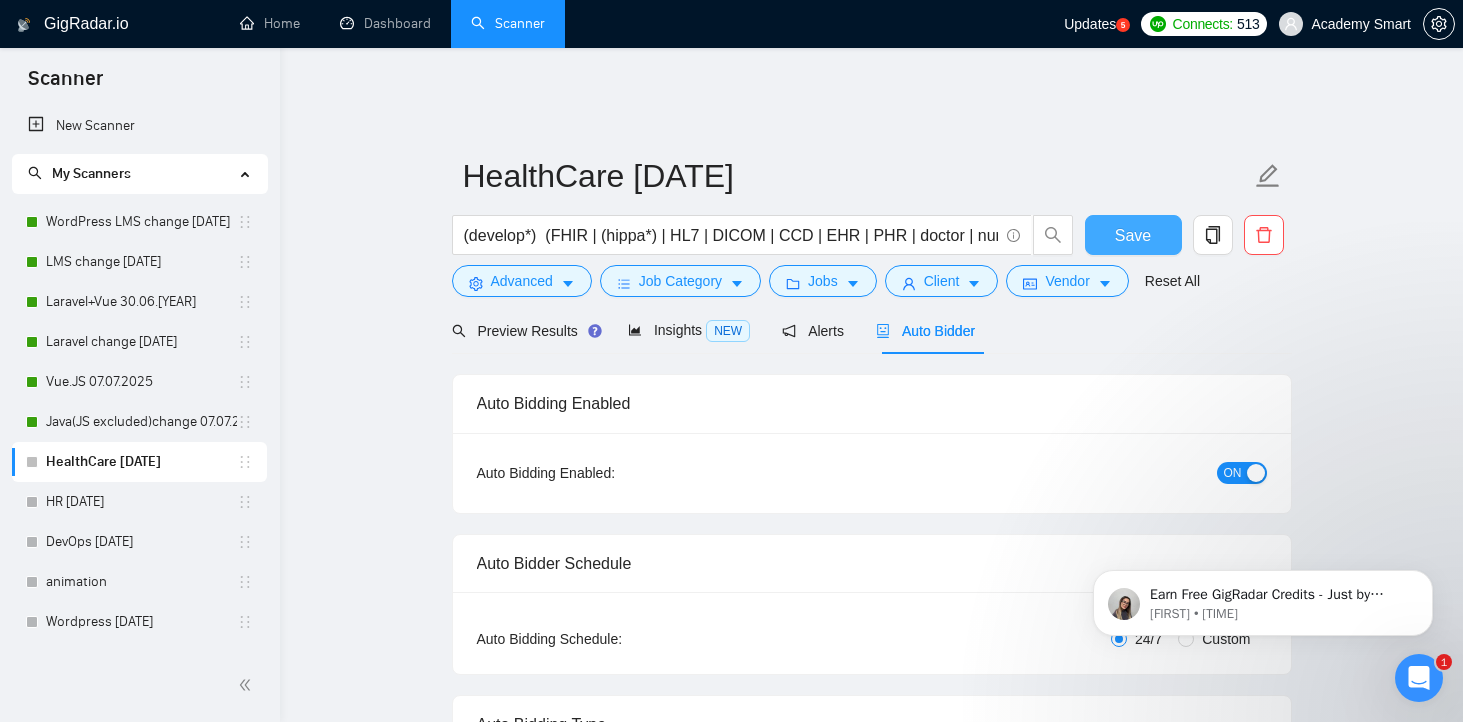 click on "Save" at bounding box center [1133, 235] 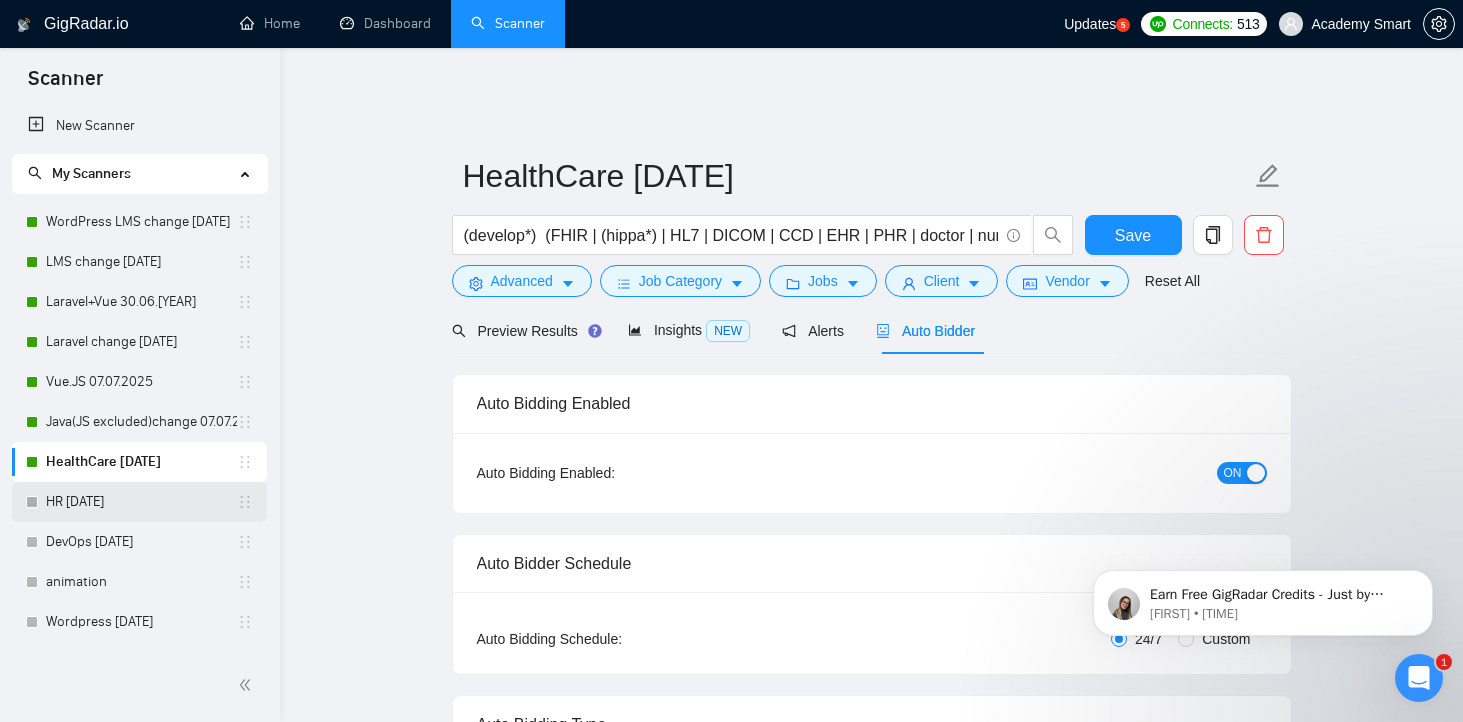 click on "HR [DATE]" at bounding box center [141, 502] 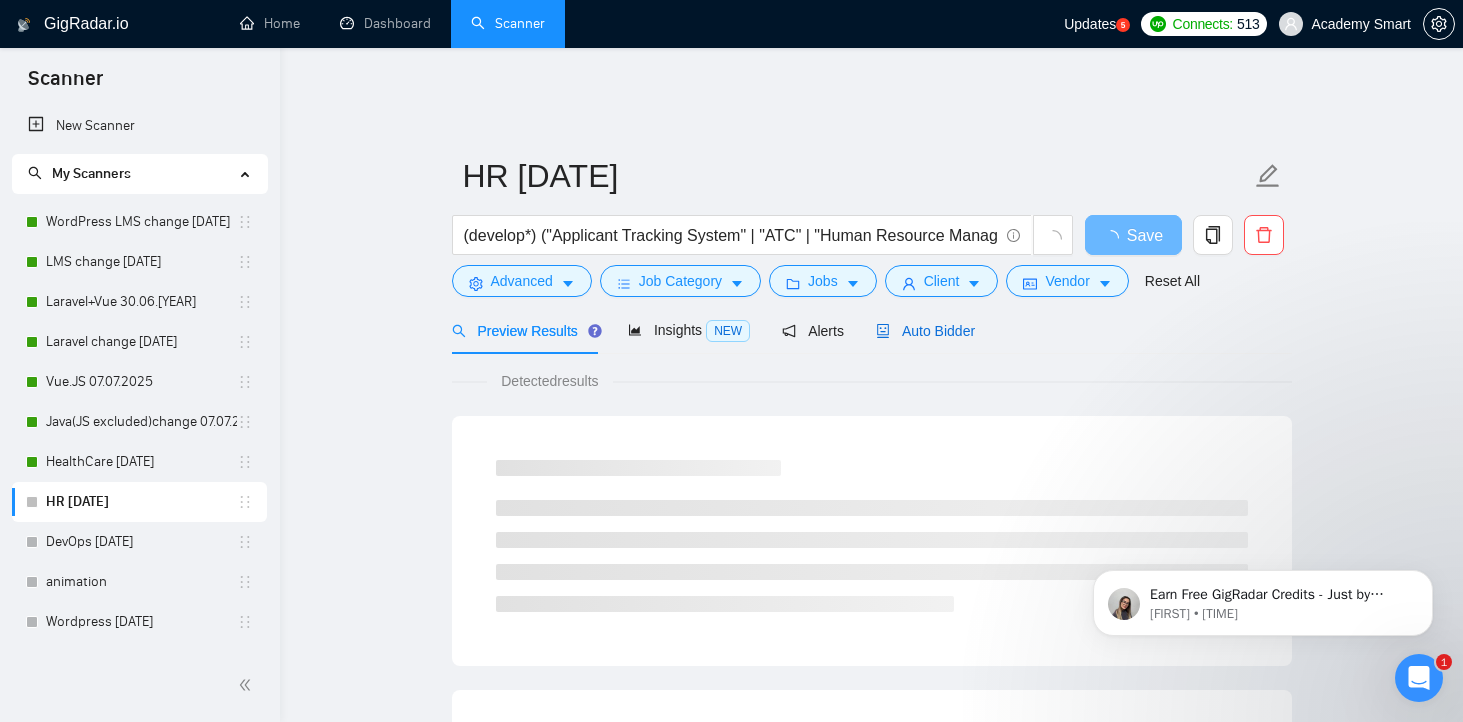 click on "Auto Bidder" at bounding box center (925, 331) 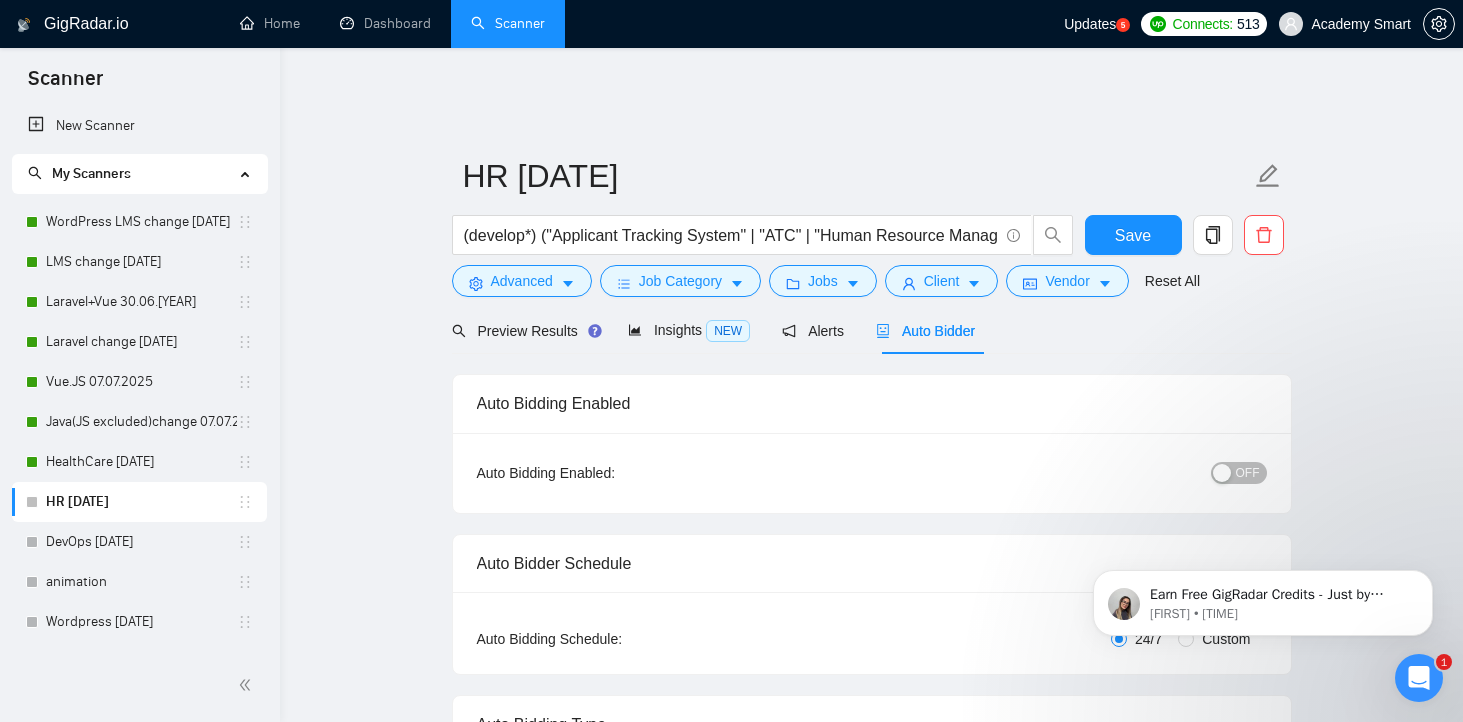 click on "OFF" at bounding box center (1248, 473) 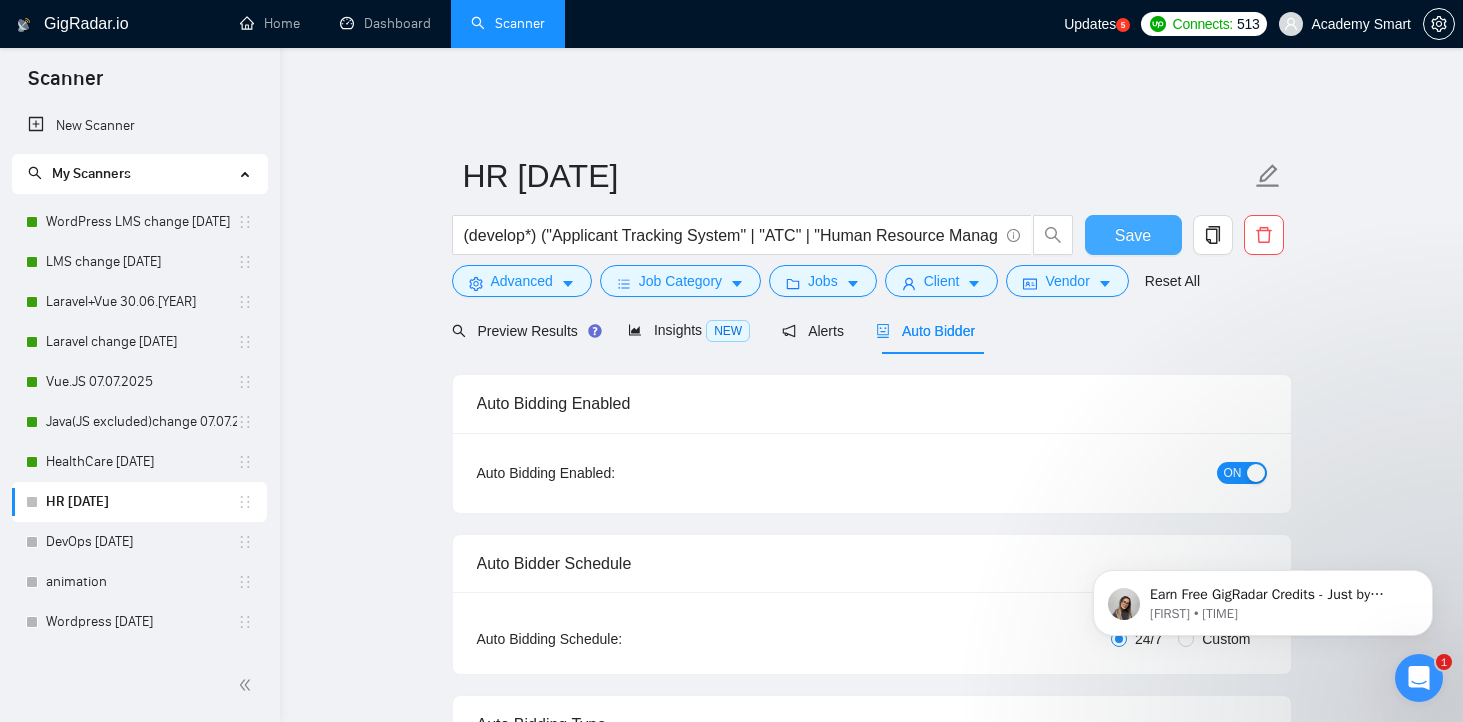 click on "Save" at bounding box center (1133, 235) 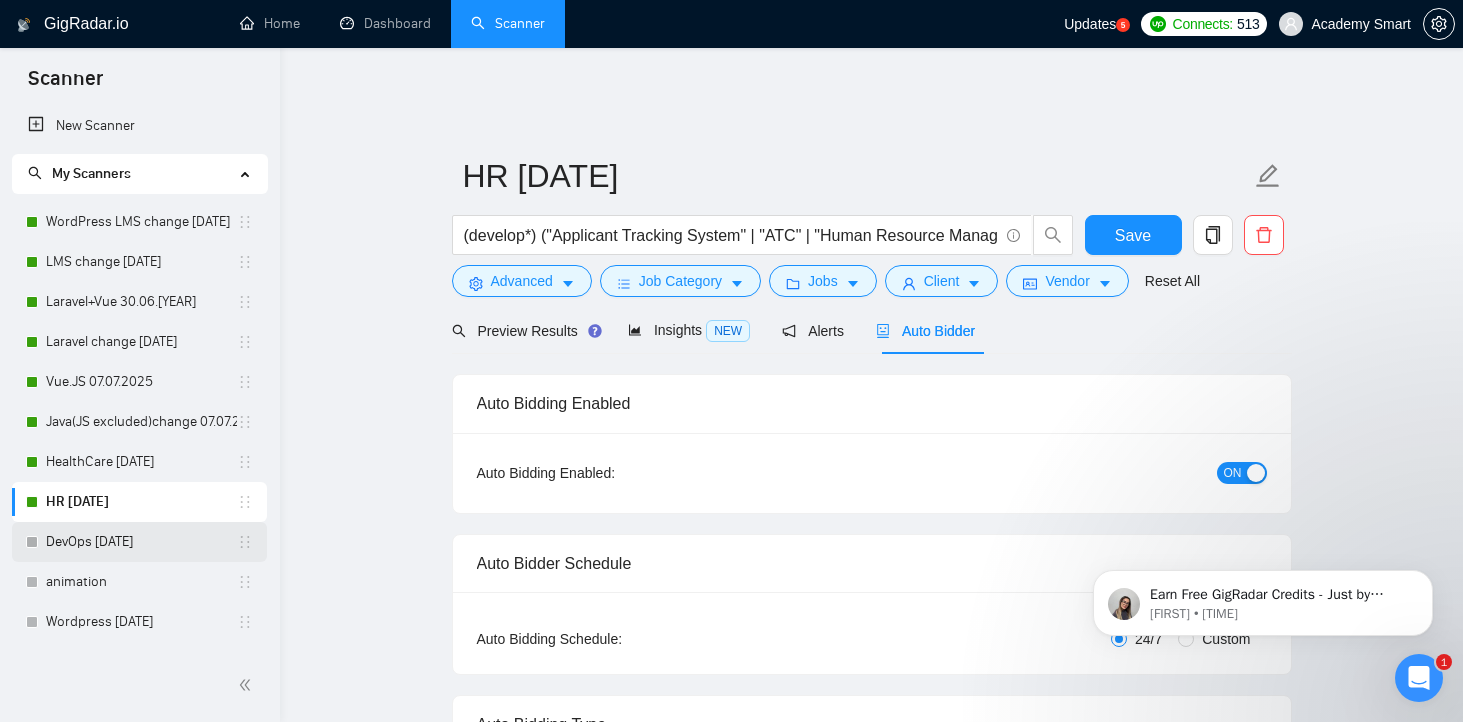 click on "DevOps [DATE]" at bounding box center (141, 542) 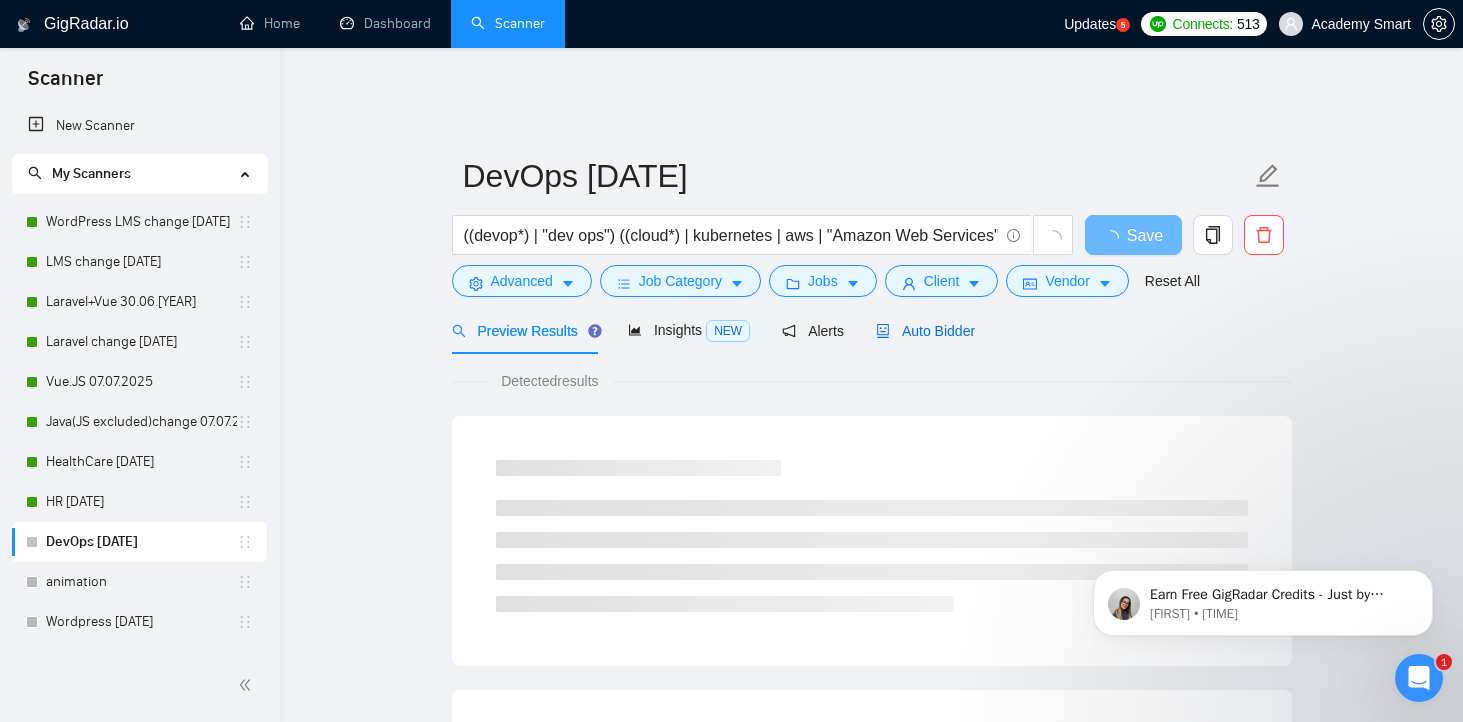 click on "Auto Bidder" at bounding box center [925, 331] 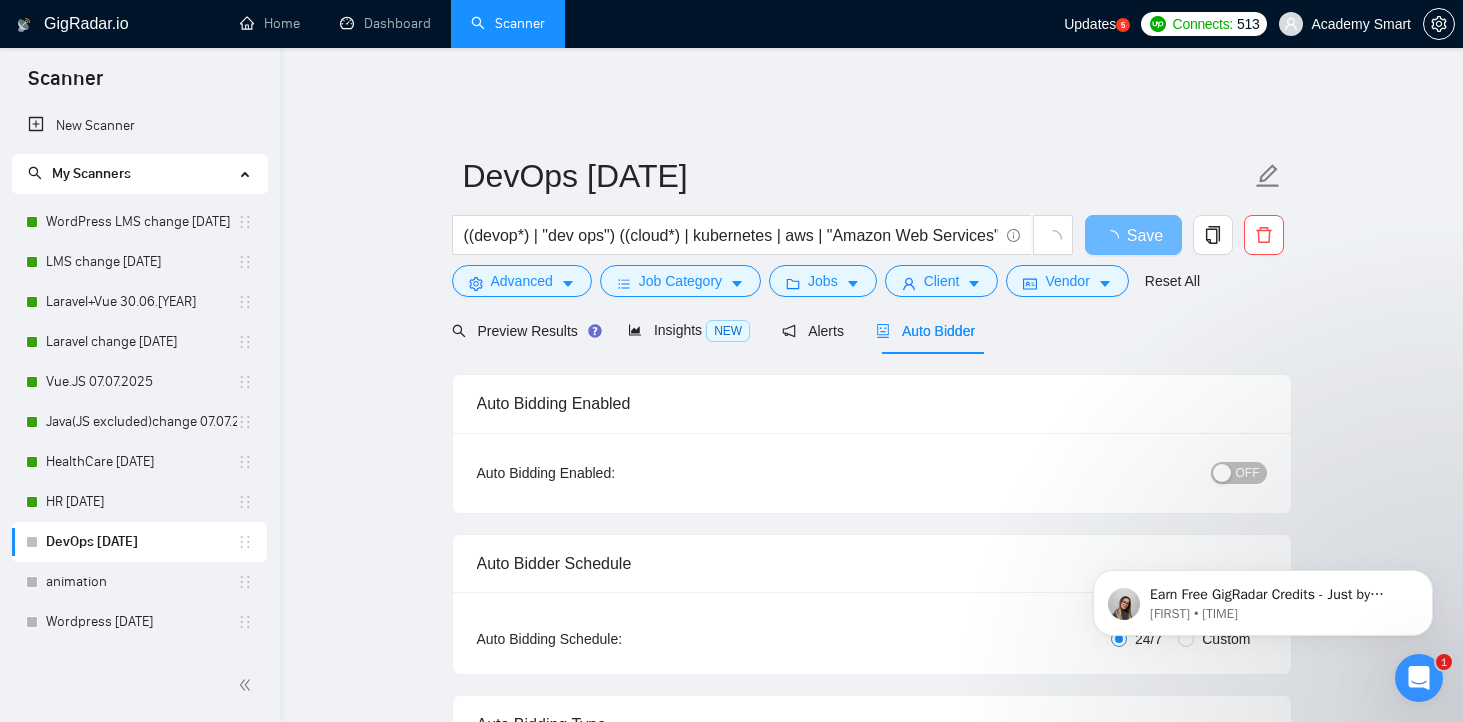 click on "OFF" at bounding box center [1248, 473] 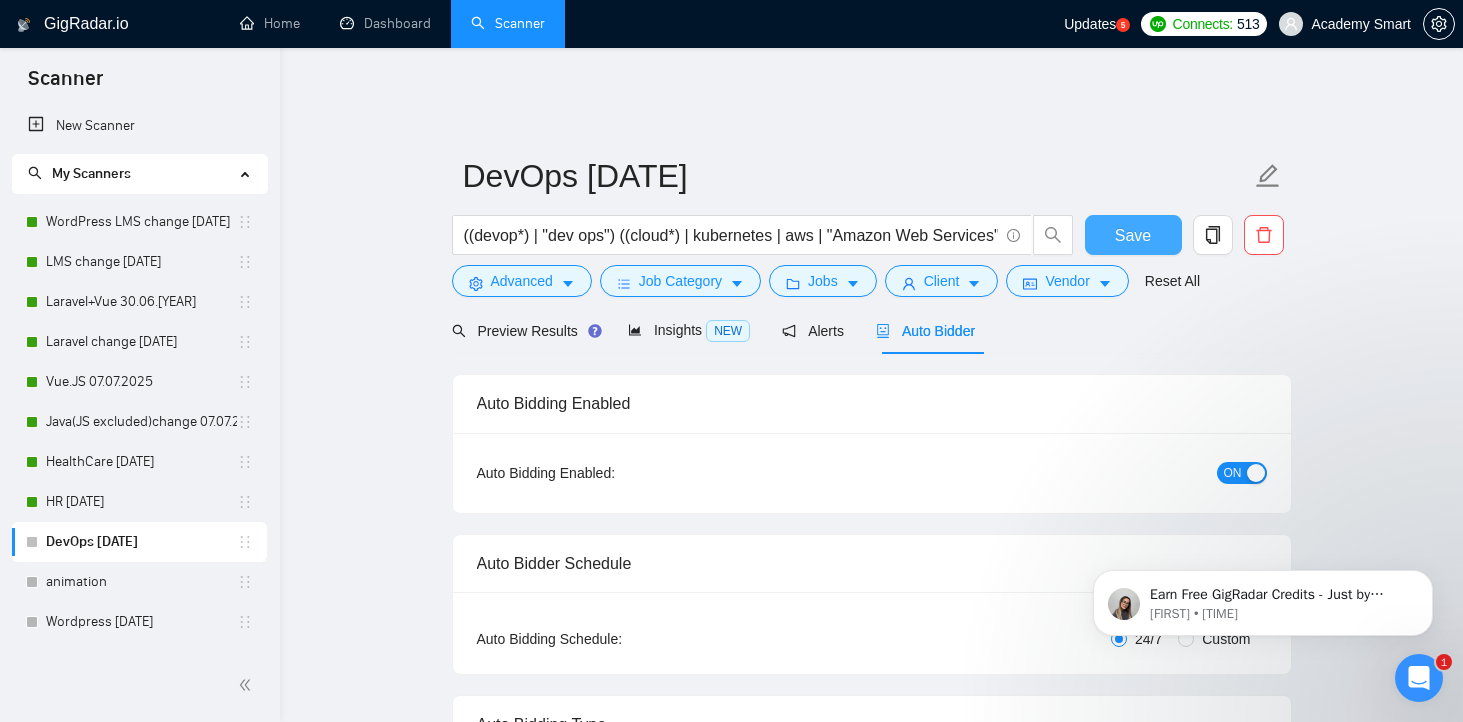 click on "Save" at bounding box center (1133, 235) 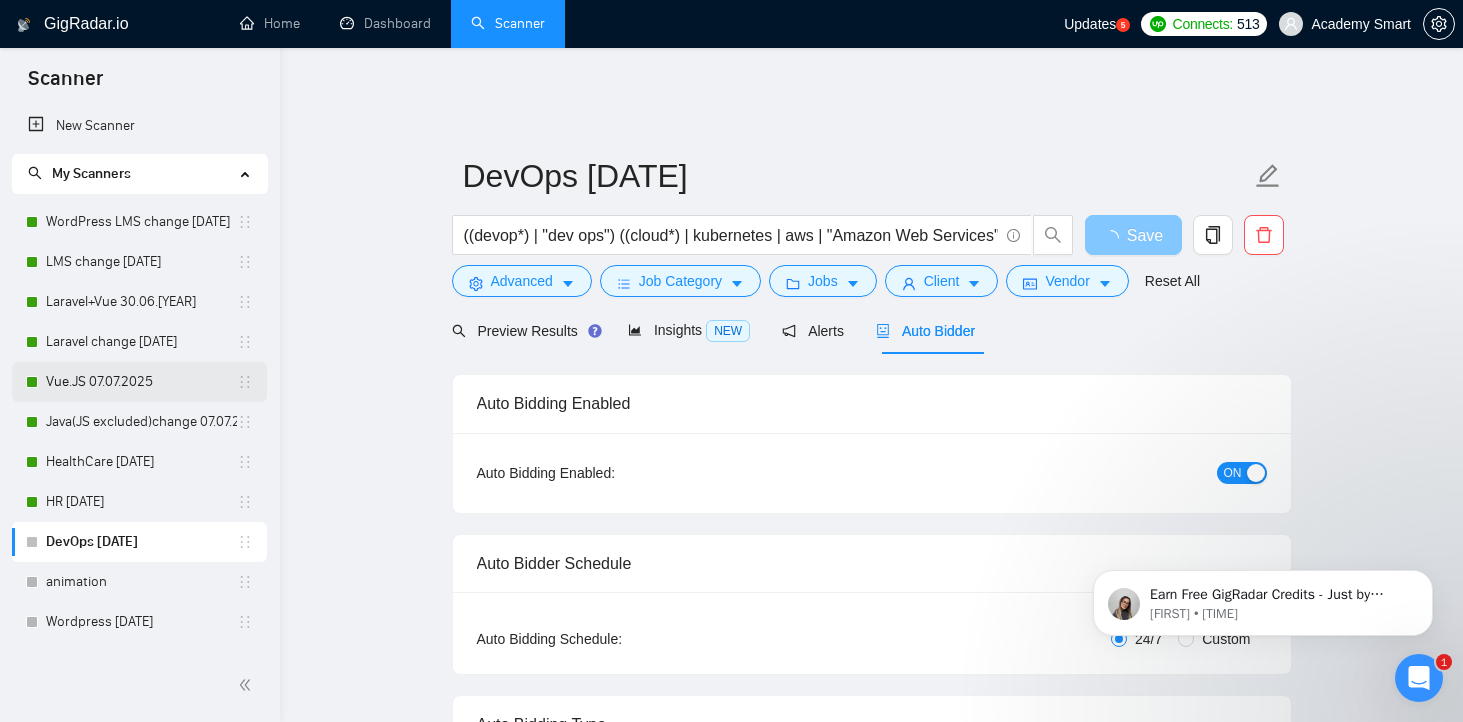 scroll, scrollTop: 174, scrollLeft: 0, axis: vertical 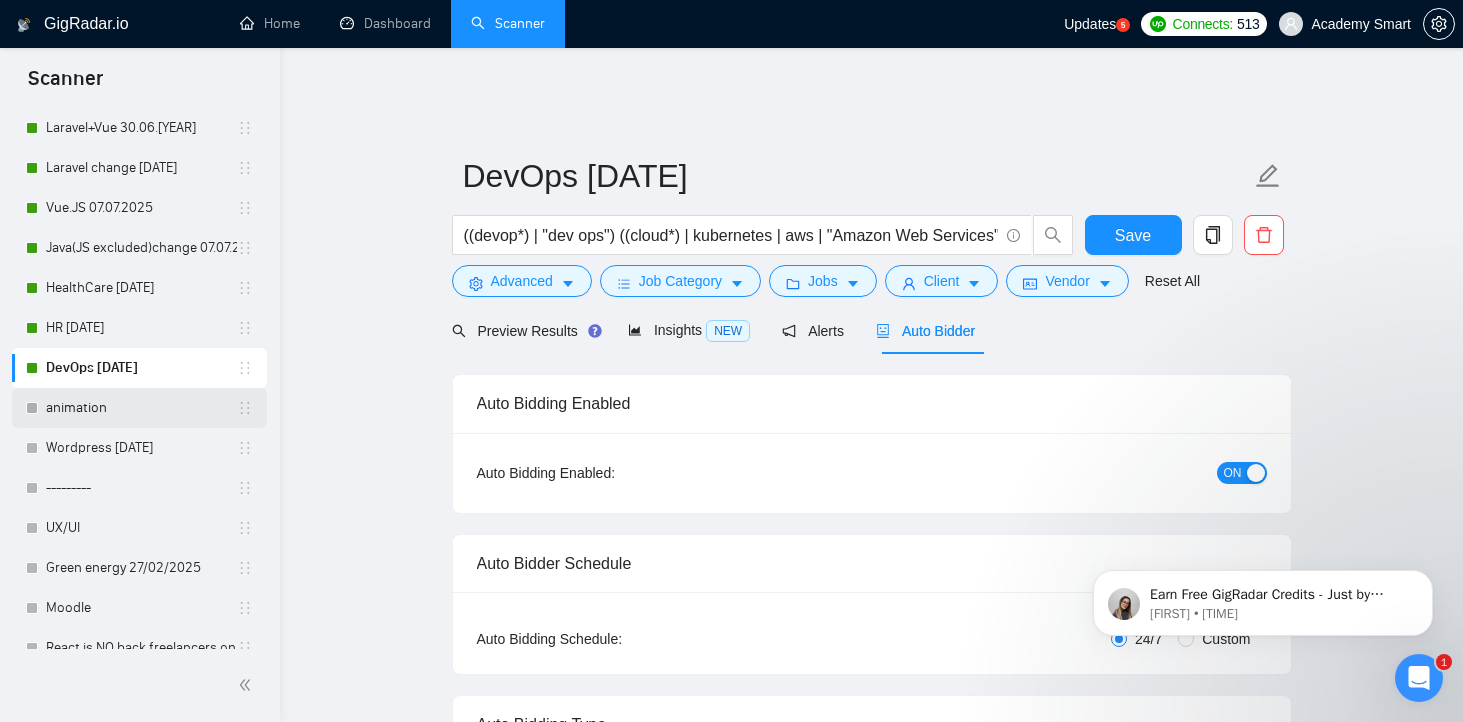 click on "animation" at bounding box center (141, 408) 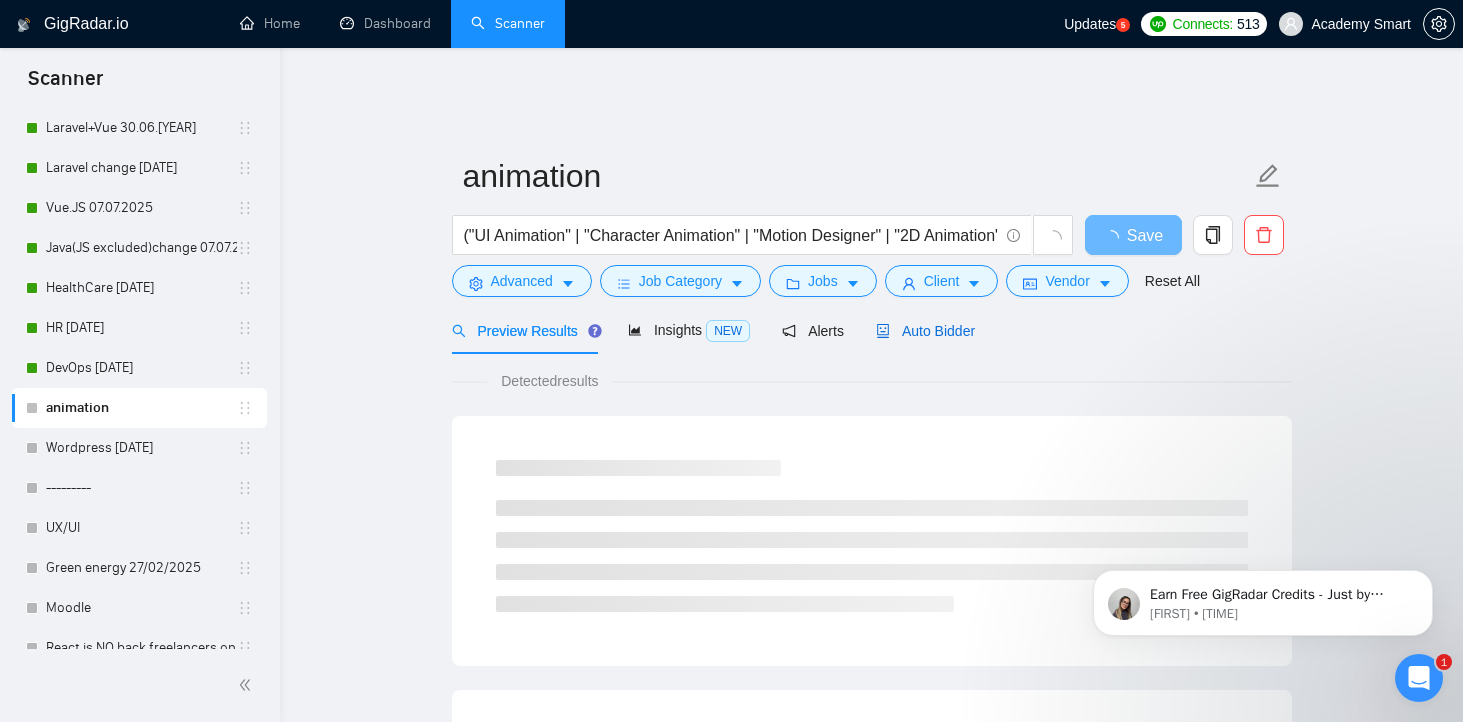 click on "Auto Bidder" at bounding box center (925, 331) 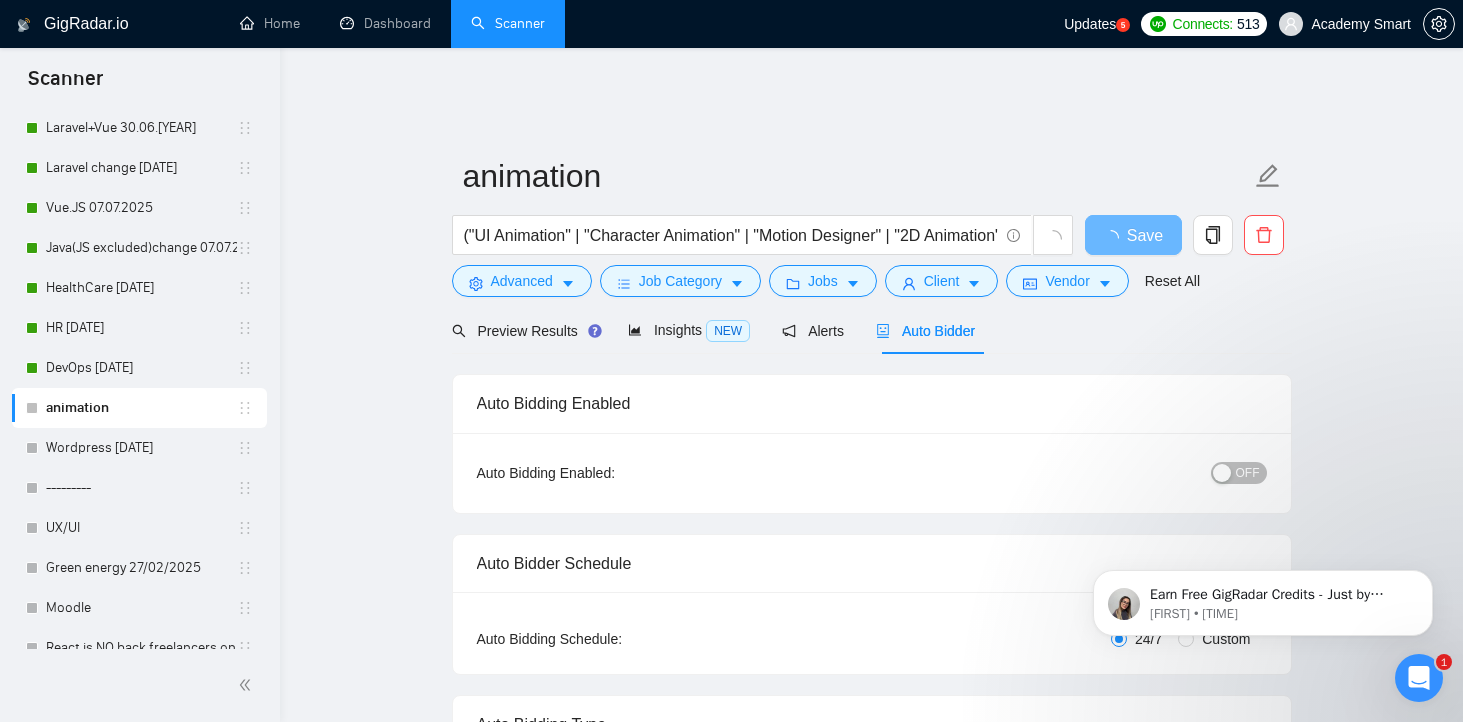 click on "OFF" at bounding box center (1248, 473) 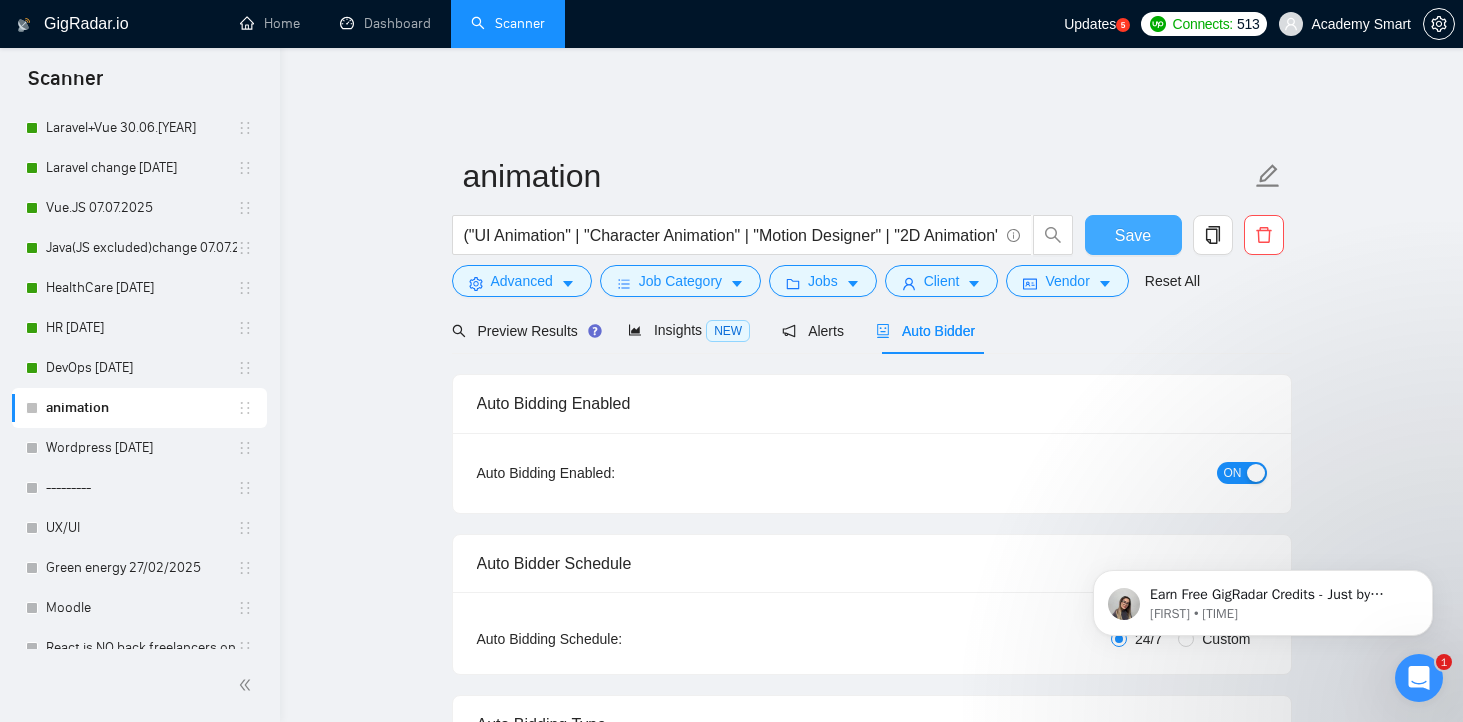 click on "Save" at bounding box center (1133, 235) 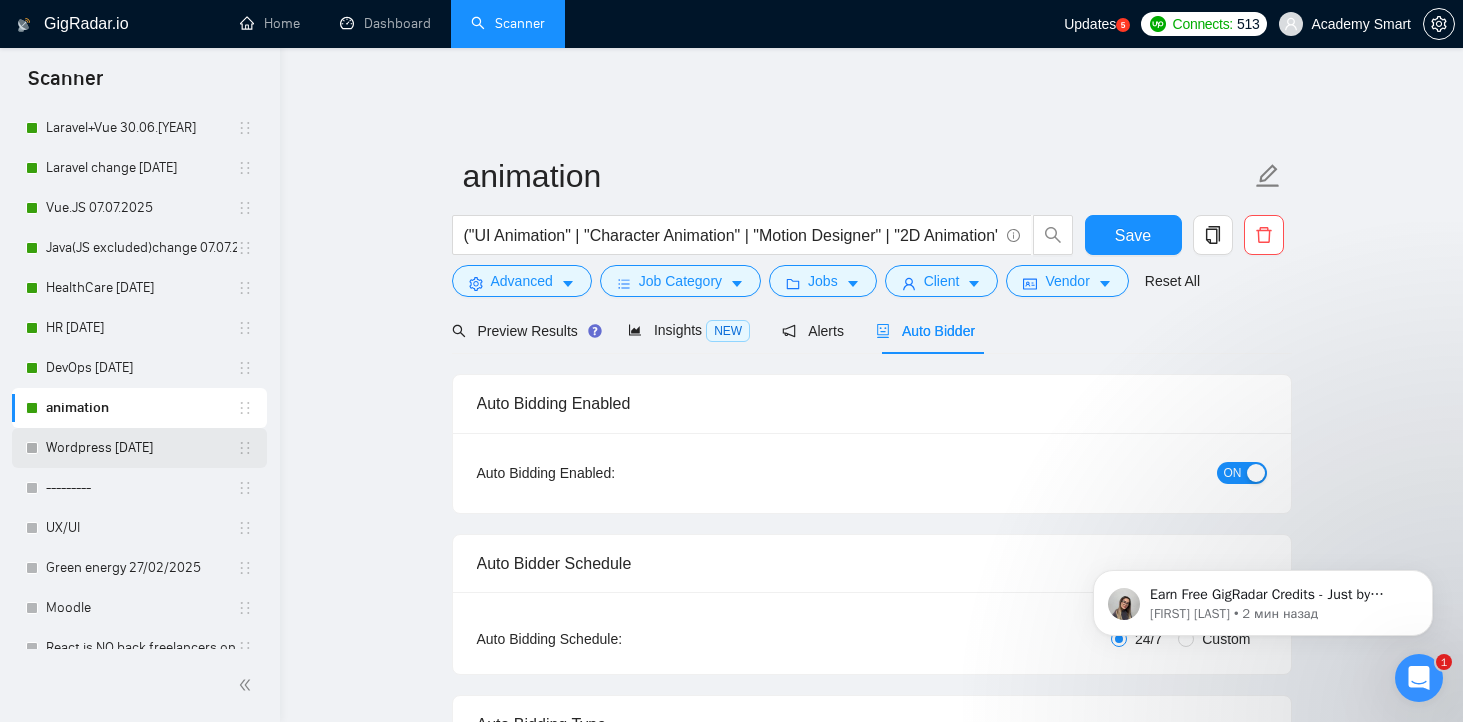 click on "Wordpress [DATE]" at bounding box center [141, 448] 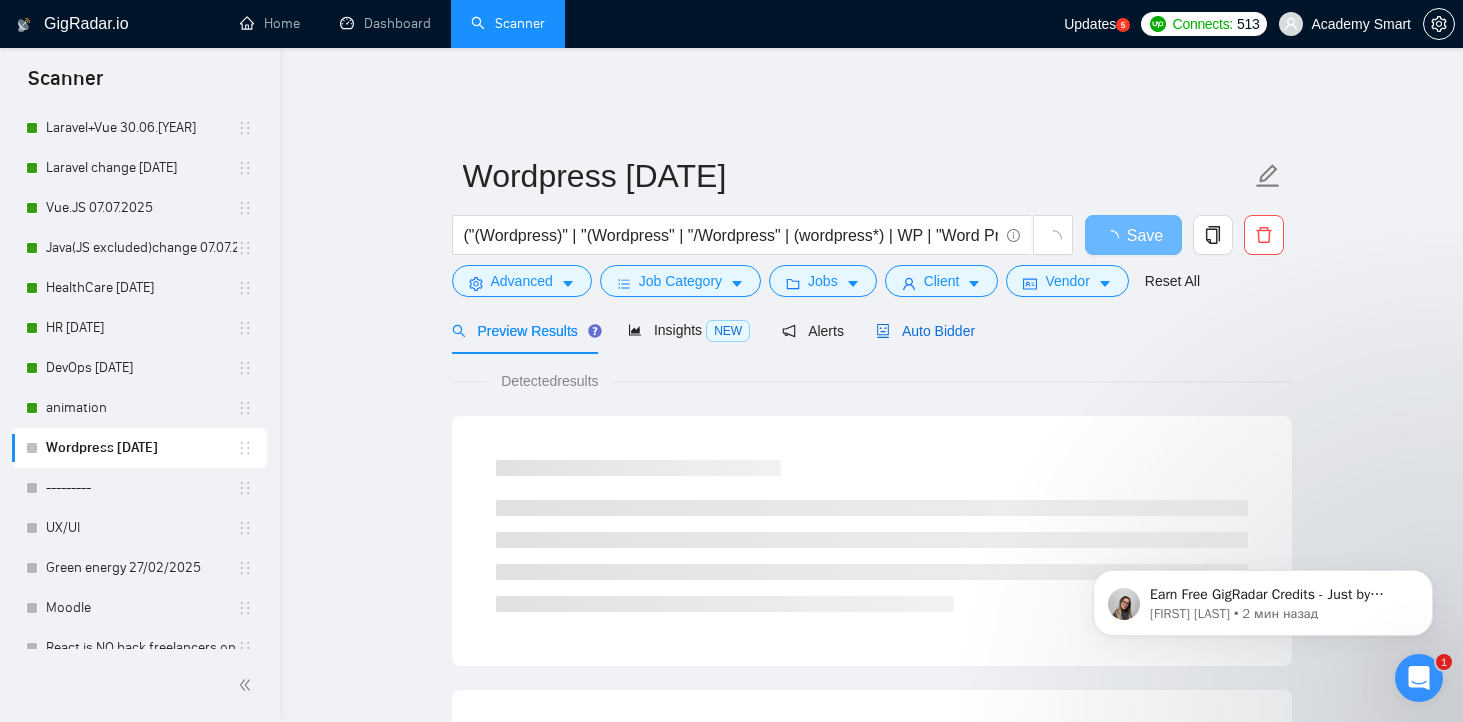 click on "Auto Bidder" at bounding box center [925, 331] 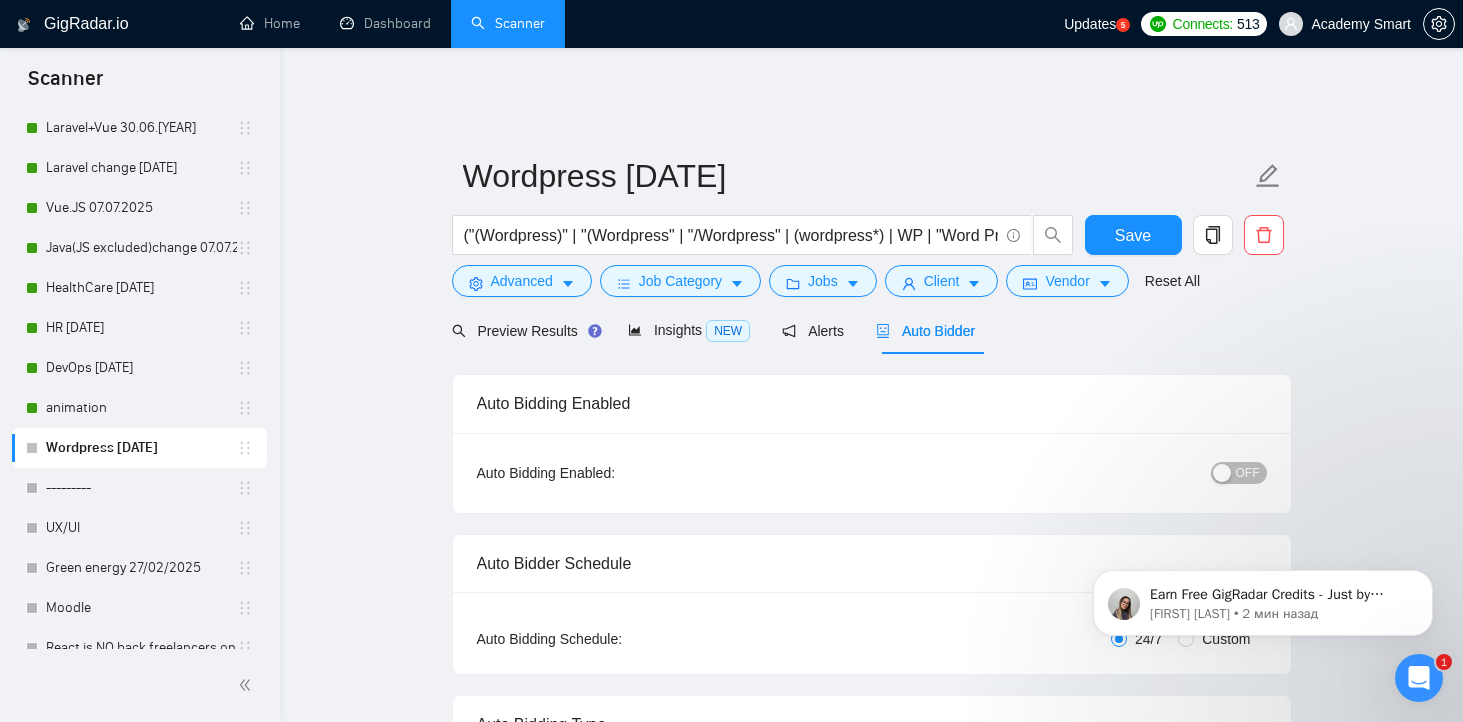 click on "OFF" at bounding box center [1248, 473] 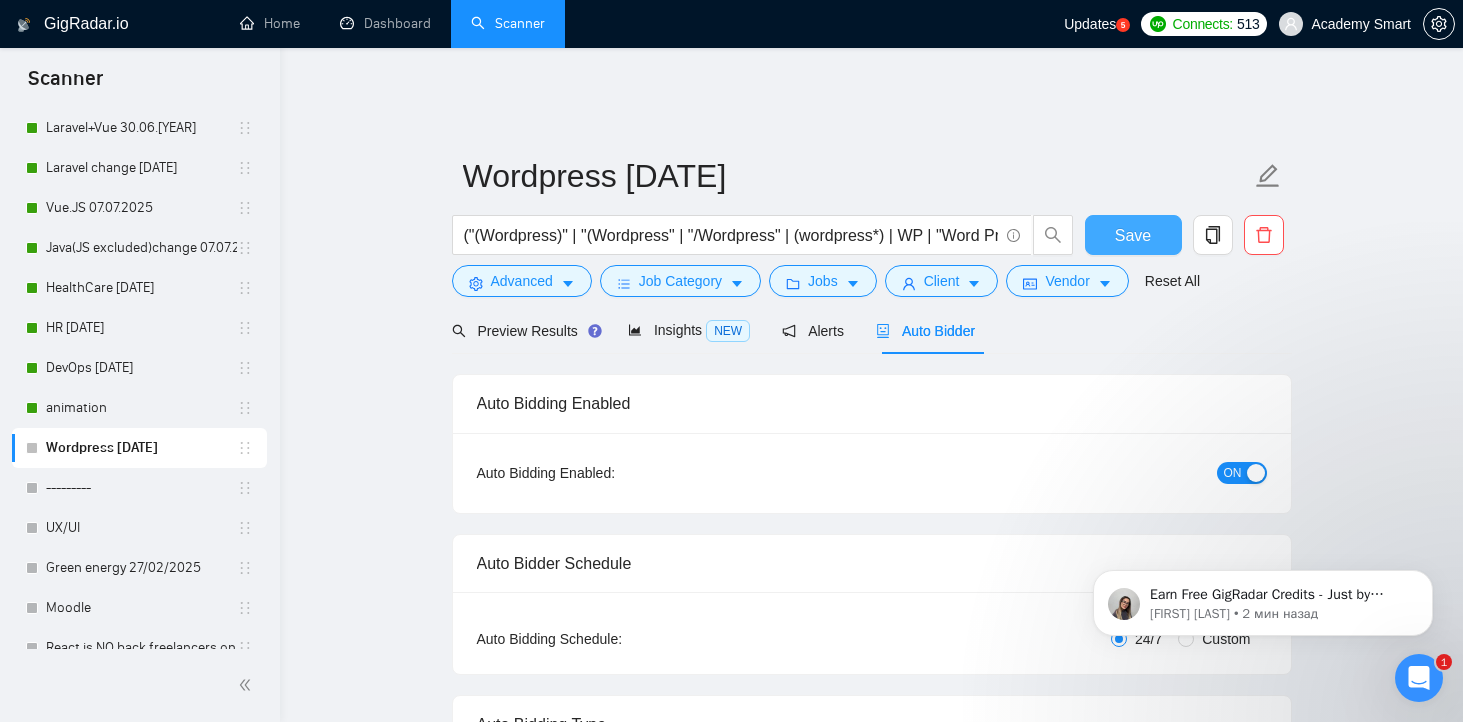 click on "Save" at bounding box center [1133, 235] 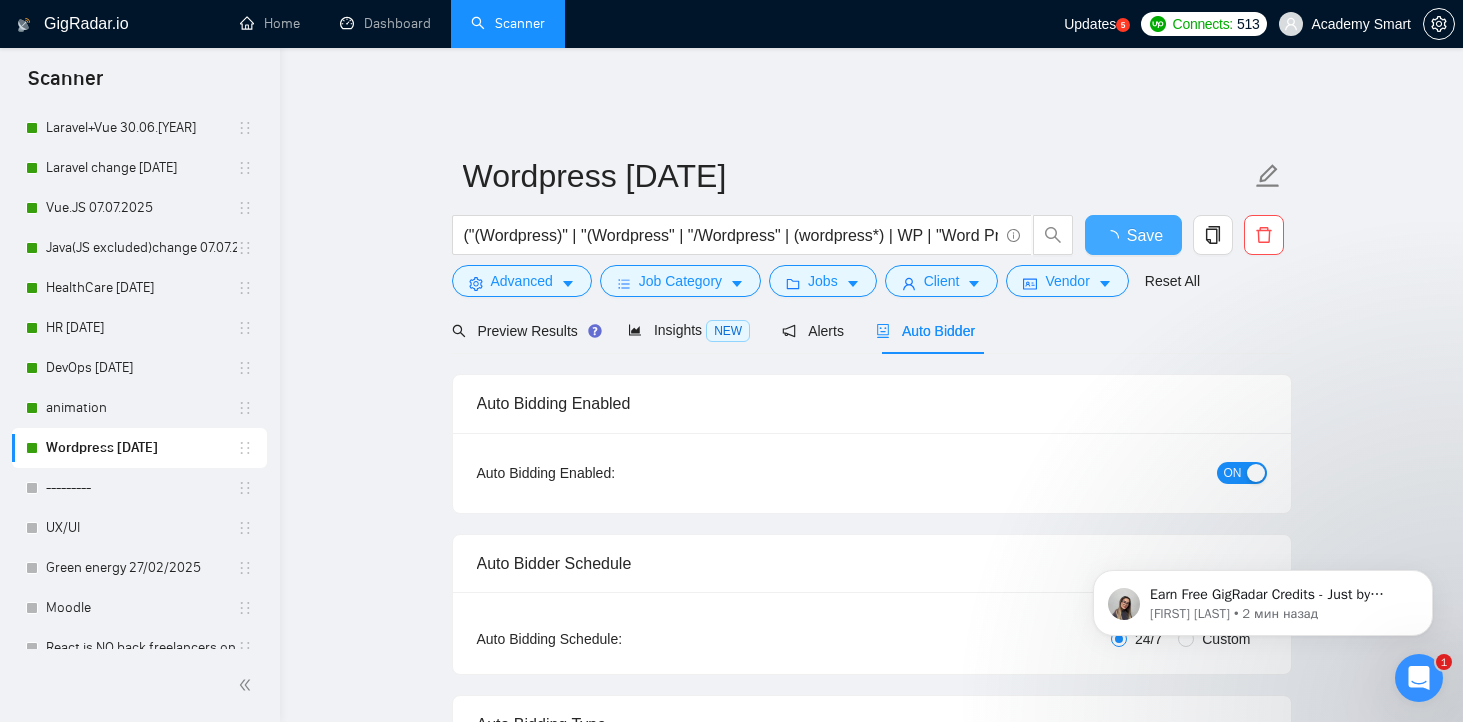 type 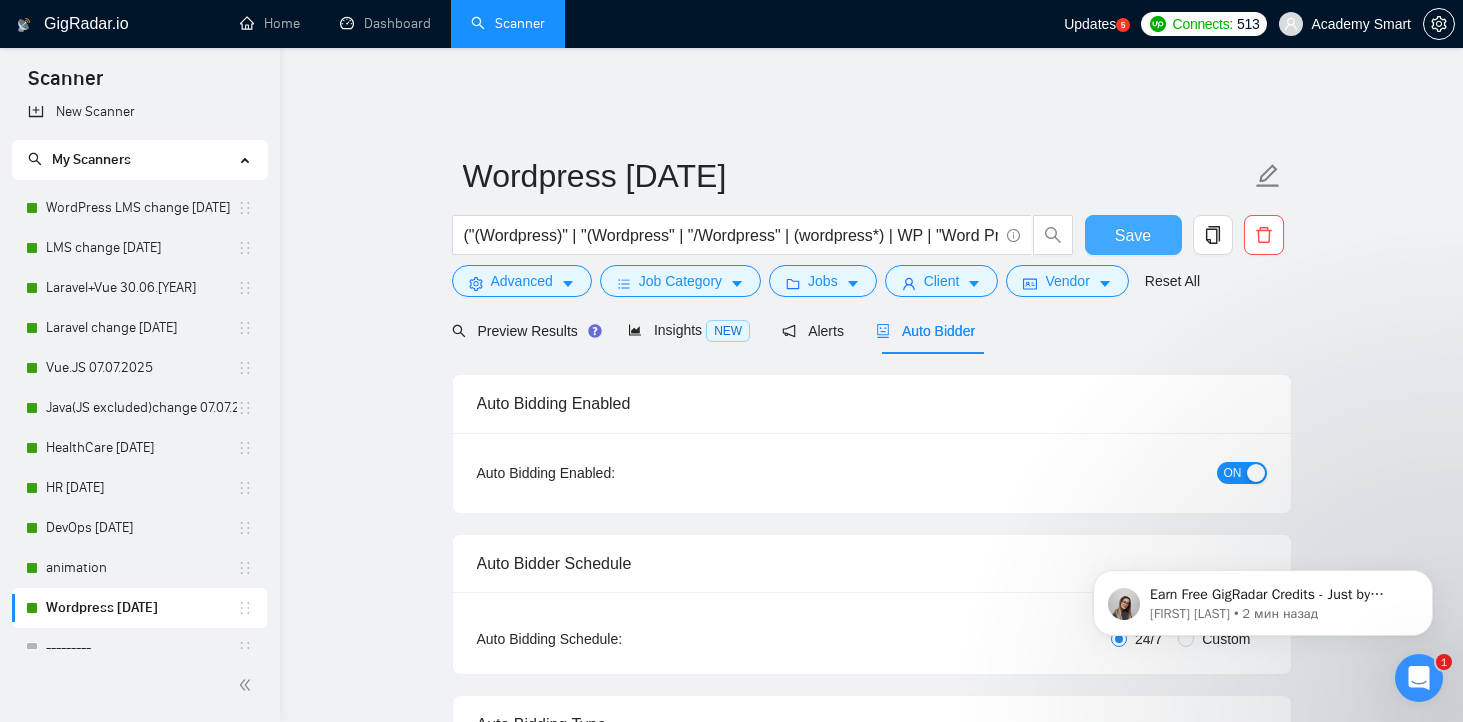scroll, scrollTop: 0, scrollLeft: 0, axis: both 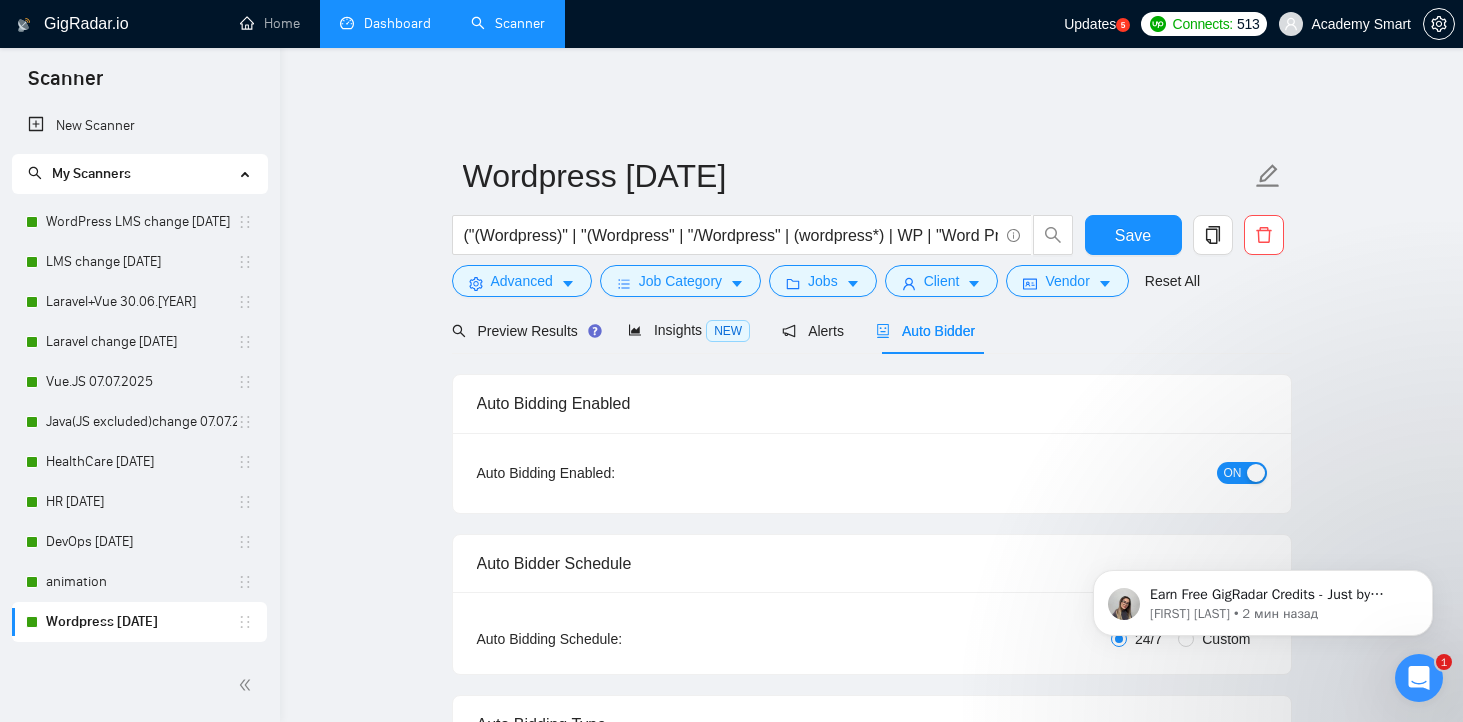 click on "Dashboard" at bounding box center [385, 23] 